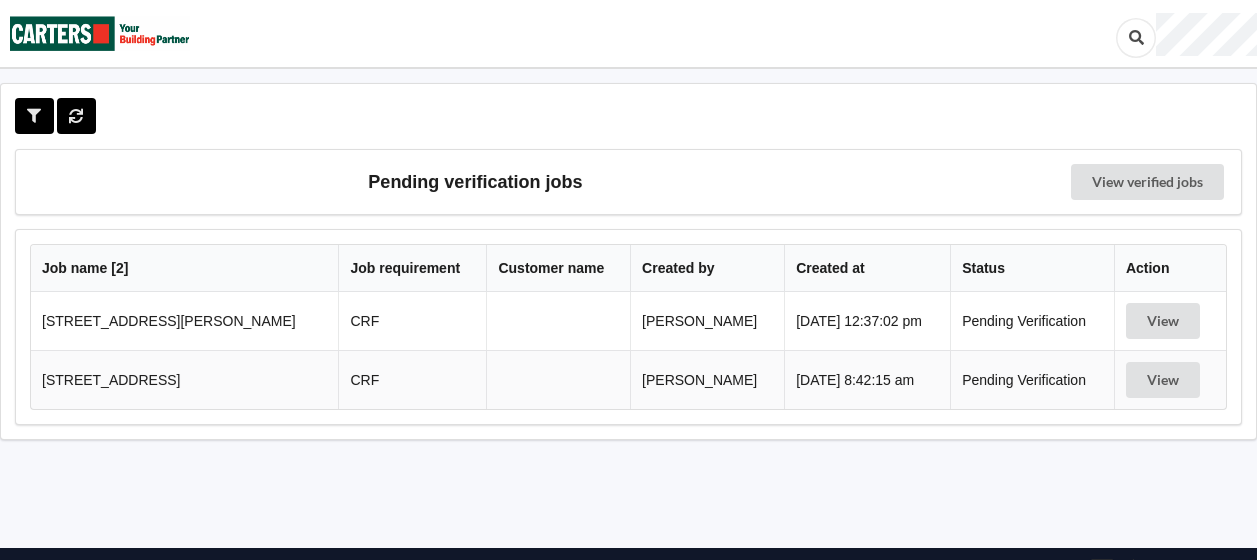 scroll, scrollTop: 0, scrollLeft: 0, axis: both 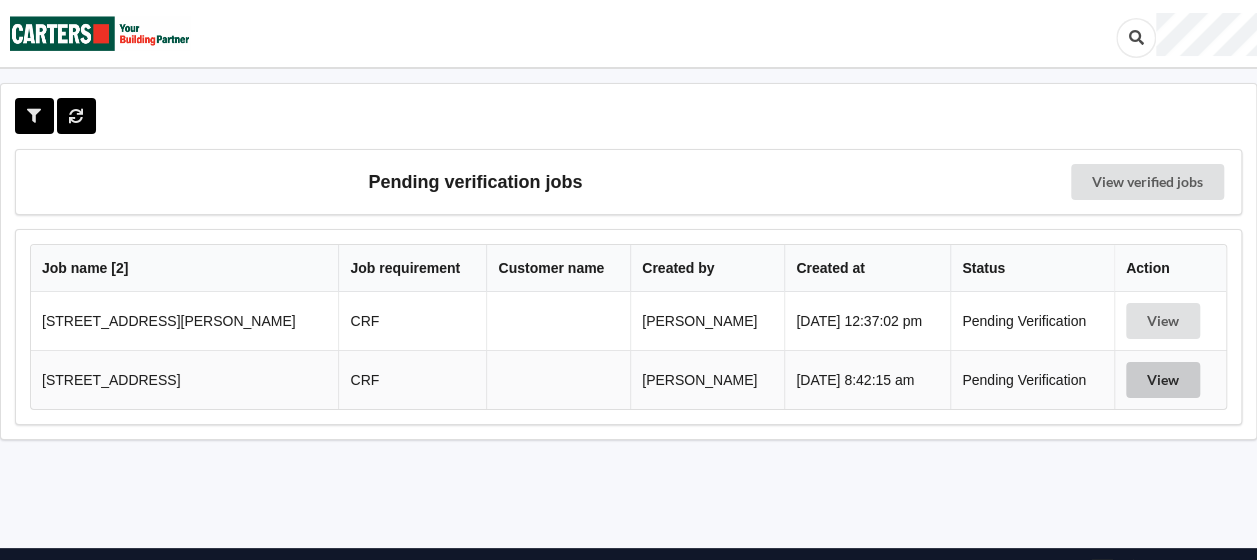 click on "View" at bounding box center [1163, 380] 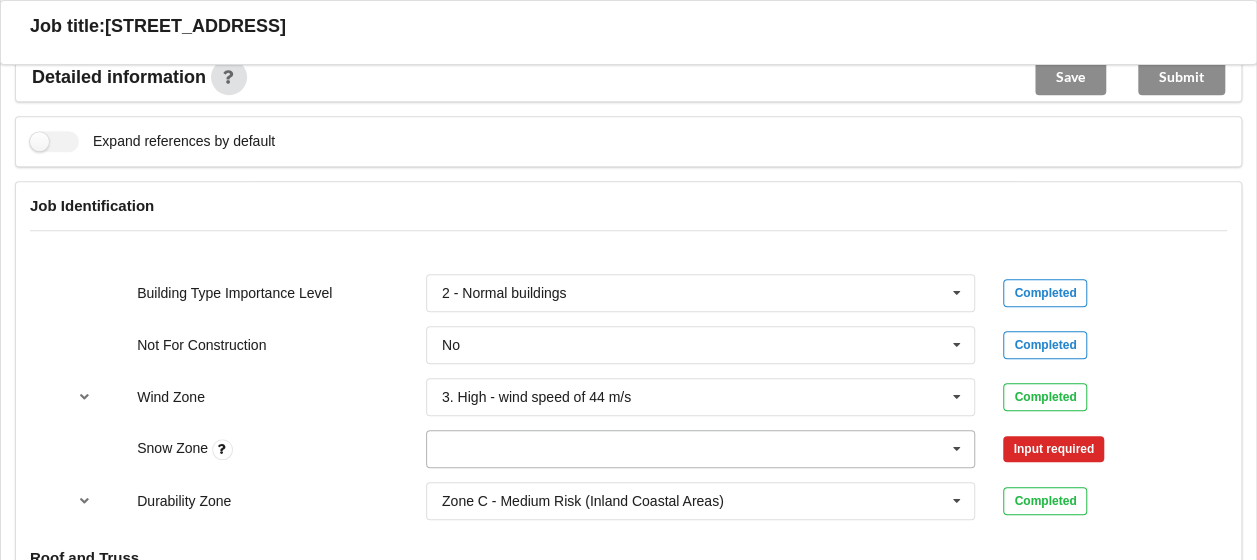 scroll, scrollTop: 800, scrollLeft: 0, axis: vertical 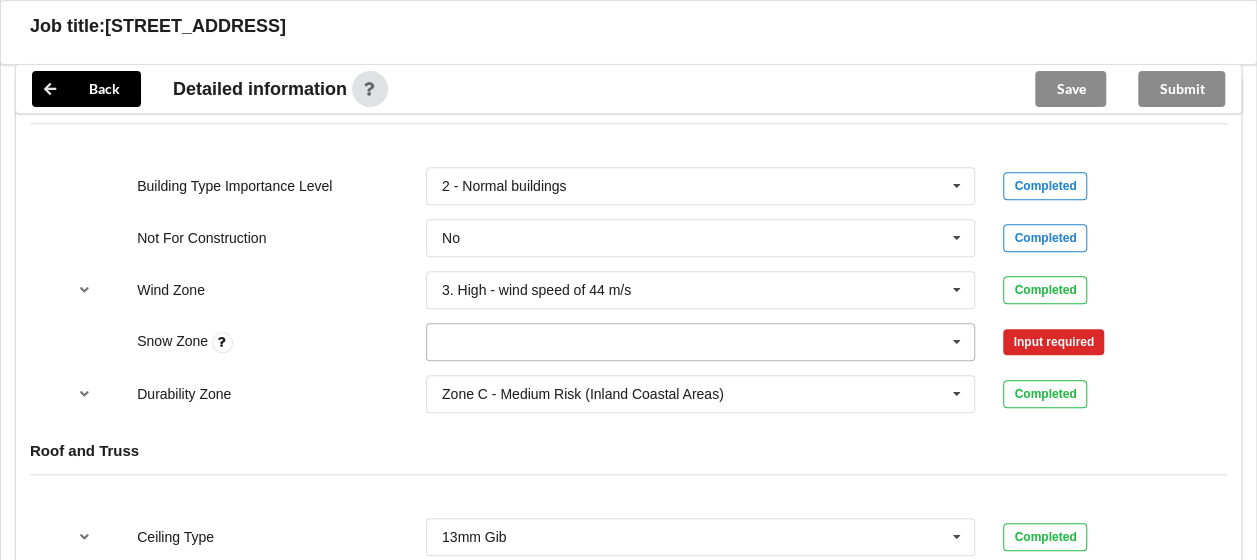 click at bounding box center [957, 342] 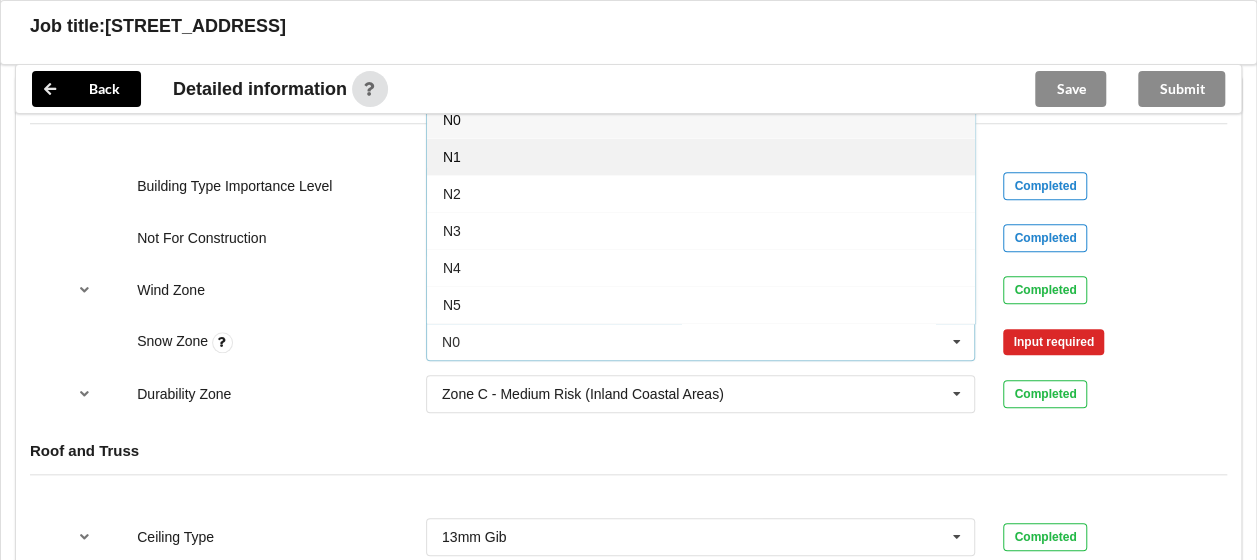 click on "N1" at bounding box center [701, 156] 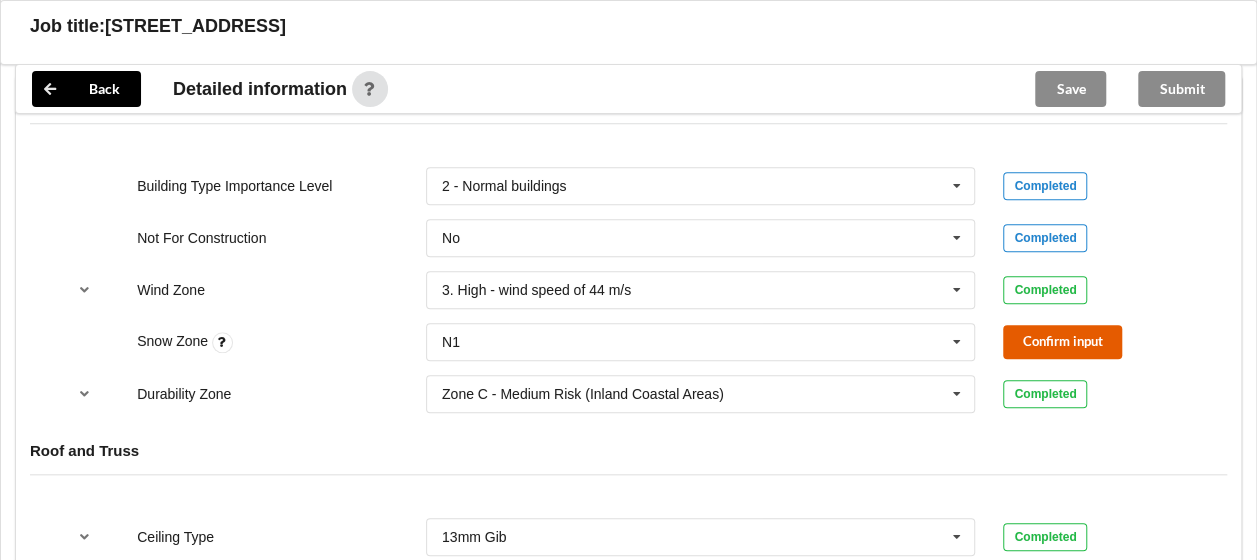 click on "Confirm input" at bounding box center (1062, 341) 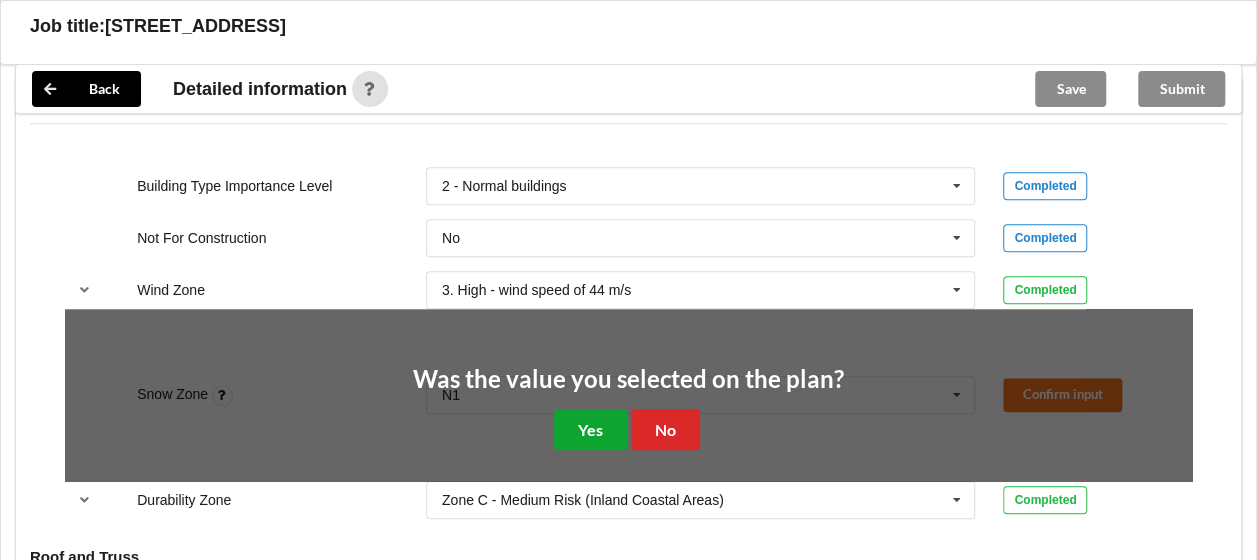 click on "Yes" at bounding box center (590, 429) 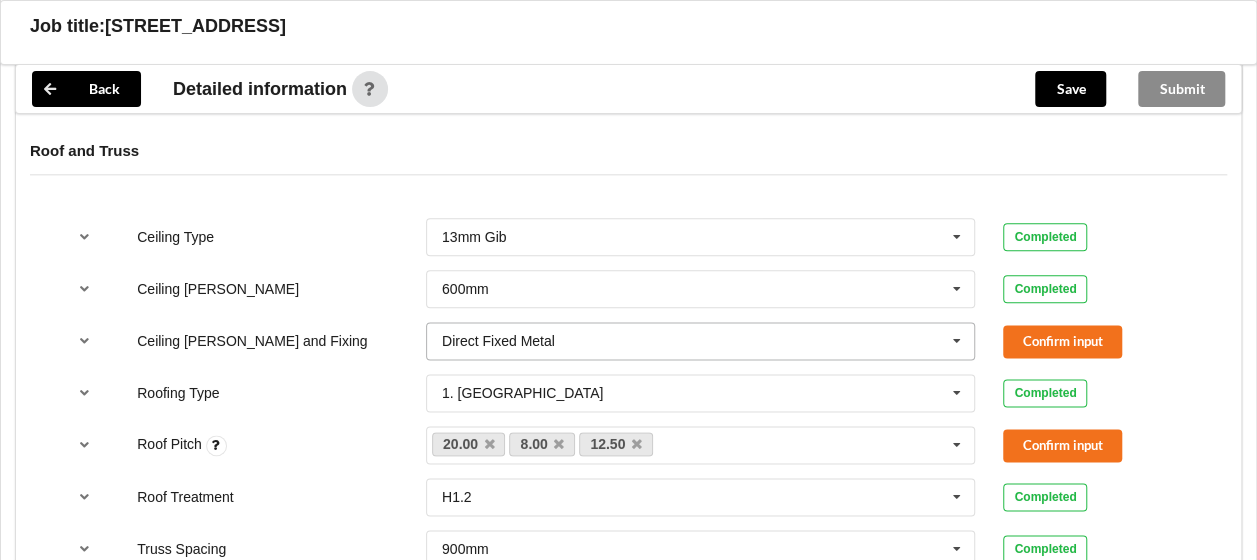 scroll, scrollTop: 1200, scrollLeft: 0, axis: vertical 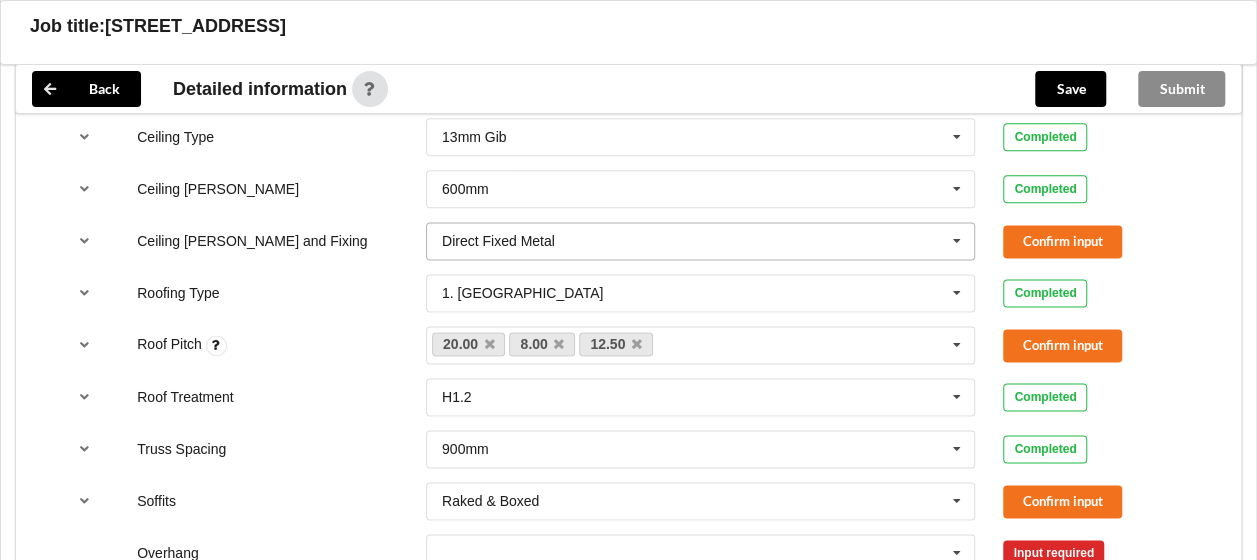 click at bounding box center (957, 241) 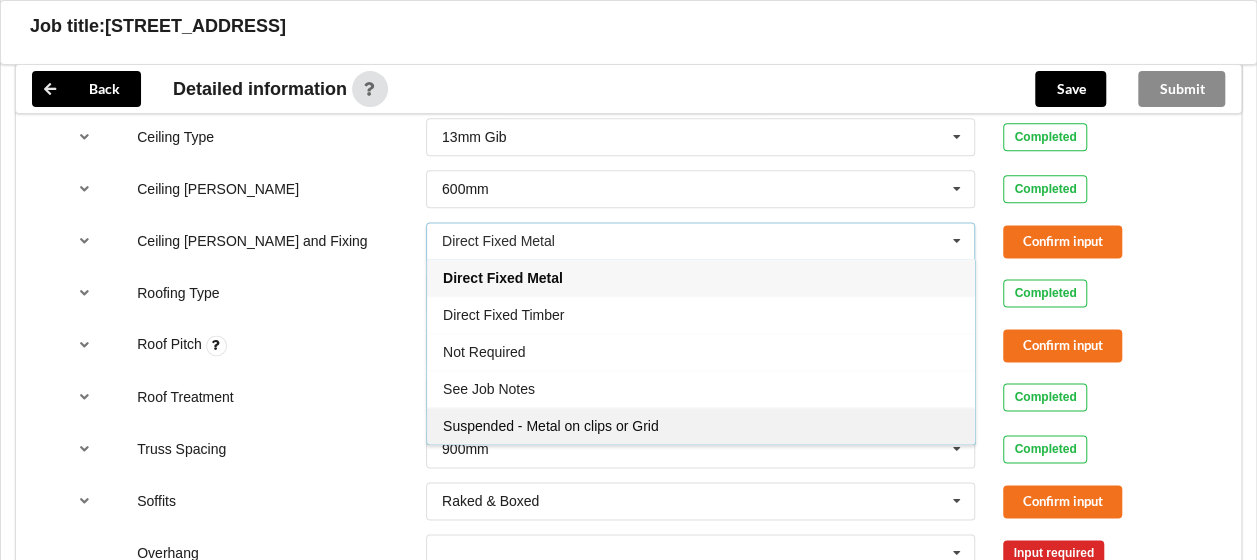 click on "Suspended - Metal on clips or Grid" at bounding box center [701, 425] 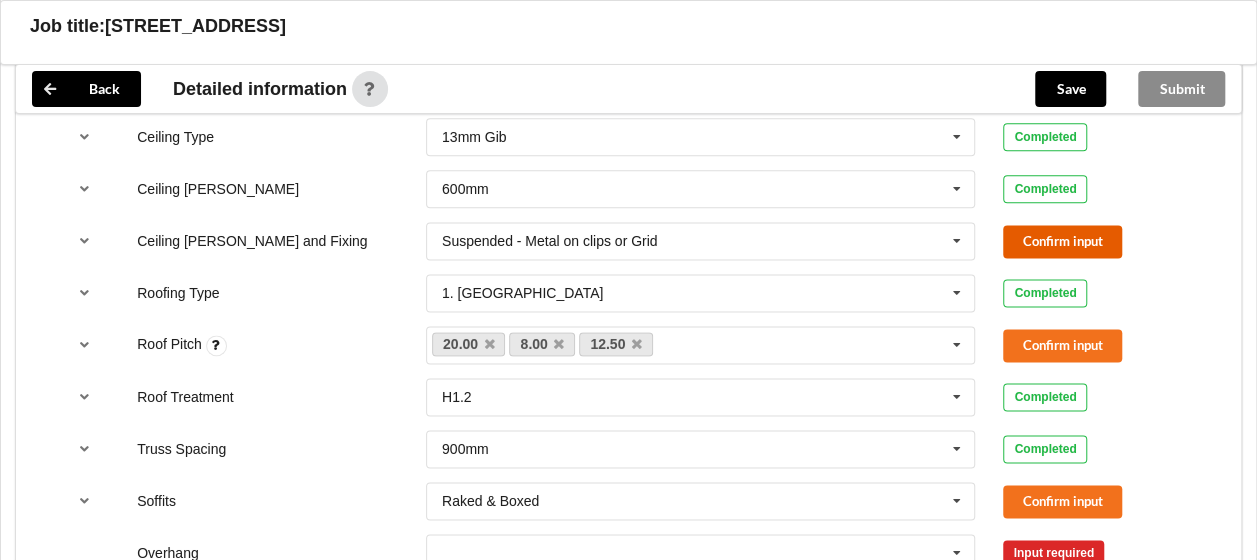click on "Confirm input" at bounding box center [1062, 241] 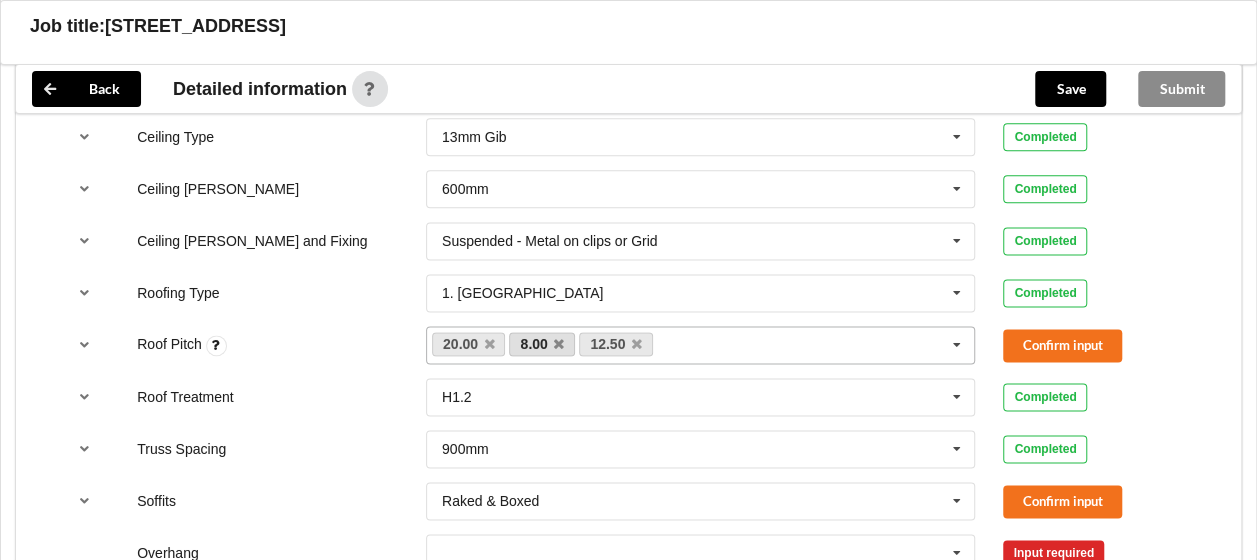 click on "8.00" at bounding box center (542, 344) 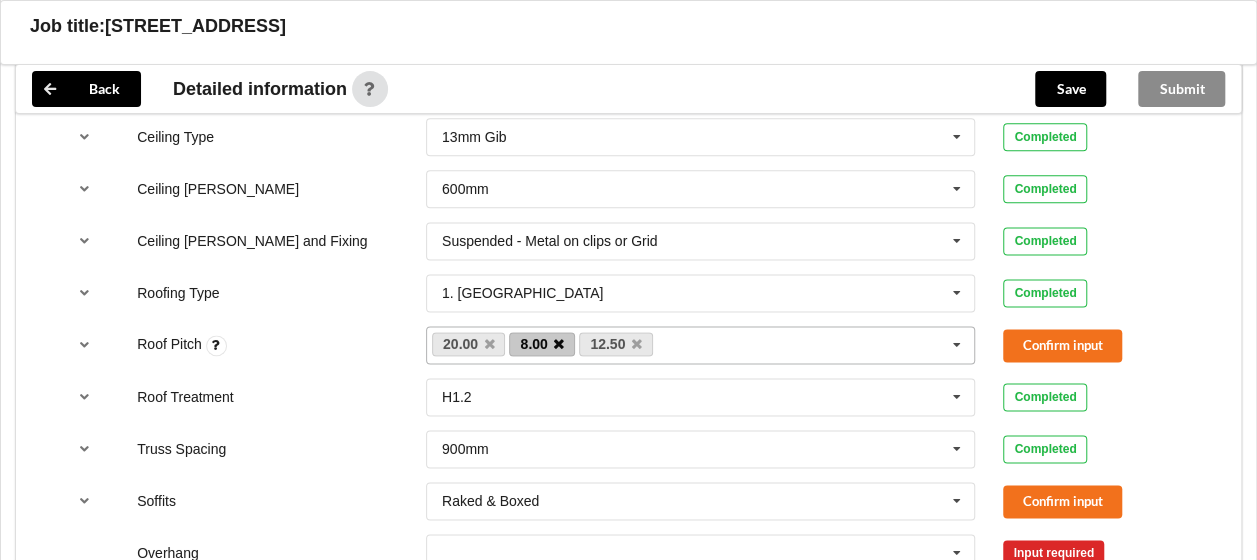 click at bounding box center [559, 344] 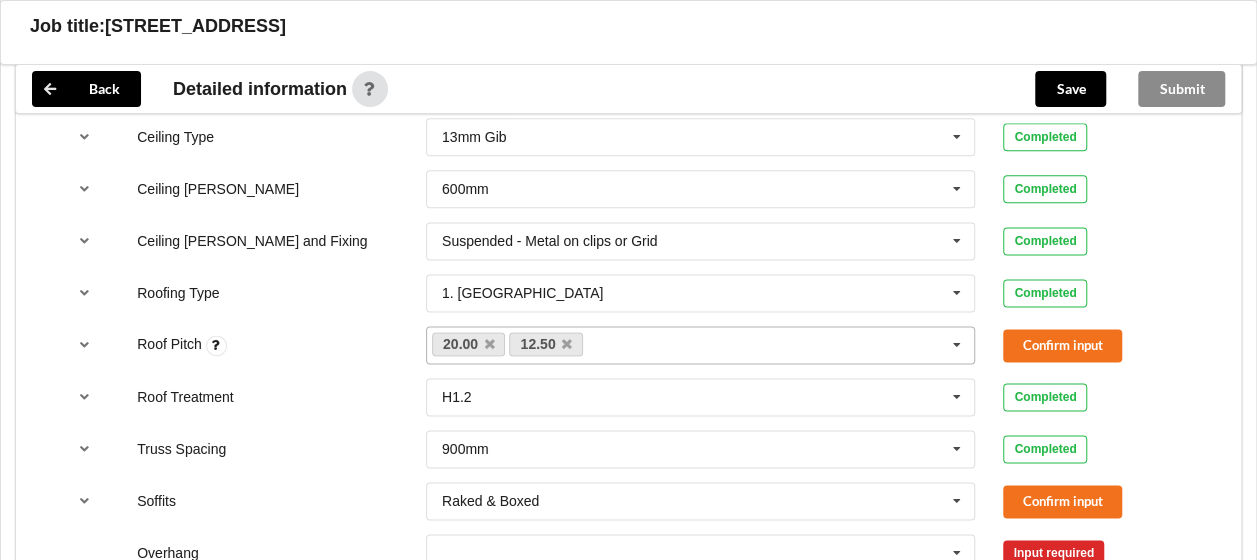 click at bounding box center [567, 344] 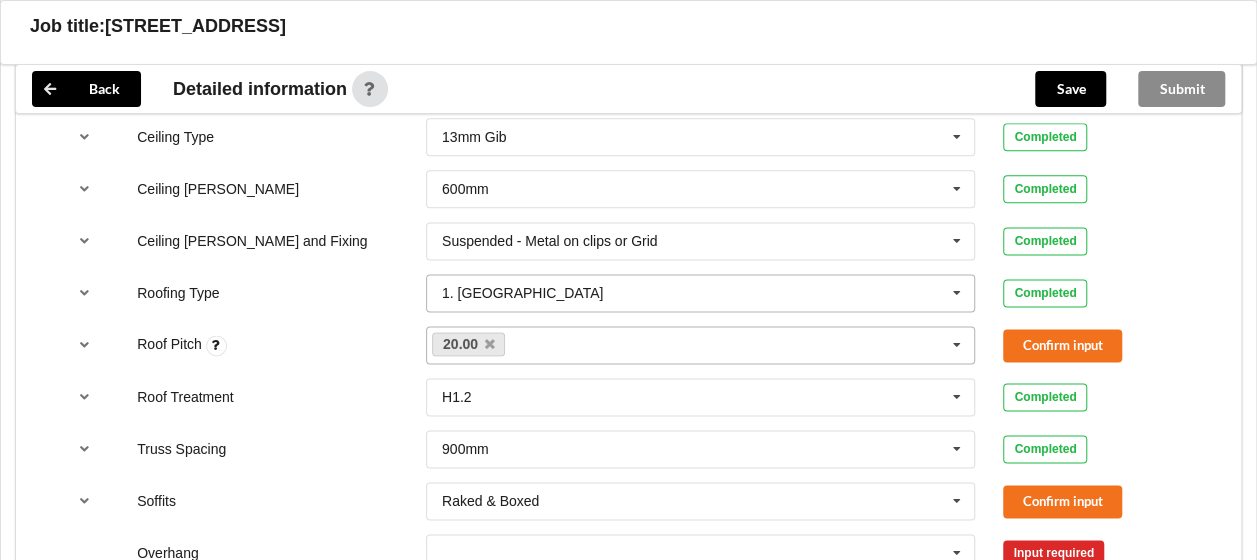 scroll, scrollTop: 1400, scrollLeft: 0, axis: vertical 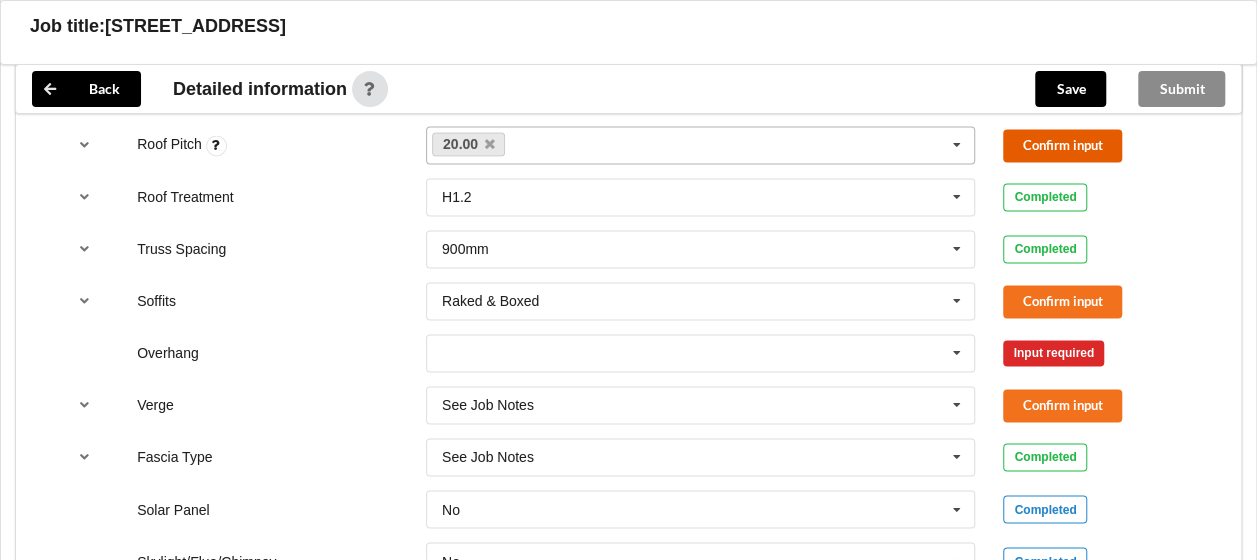 click on "Confirm input" at bounding box center [1062, 145] 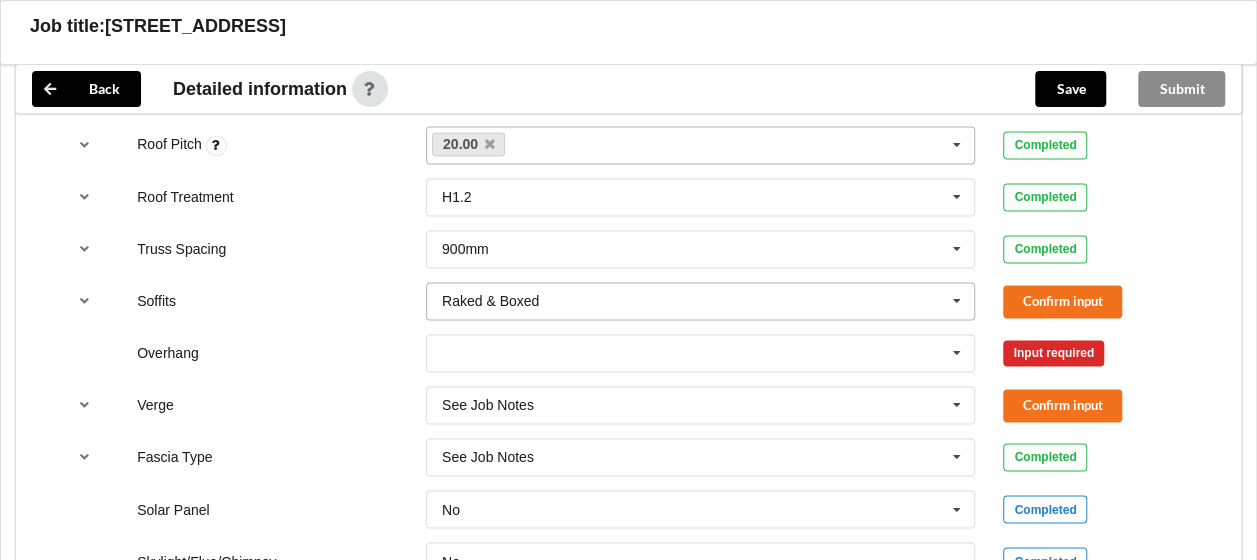 click at bounding box center [957, 301] 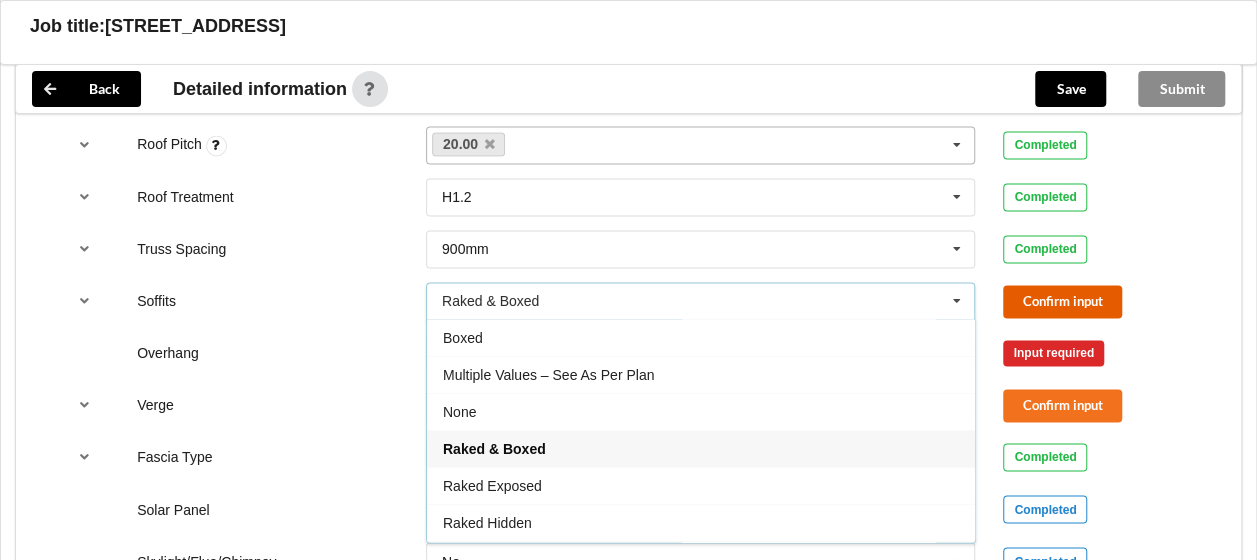 click on "Confirm input" at bounding box center (1062, 301) 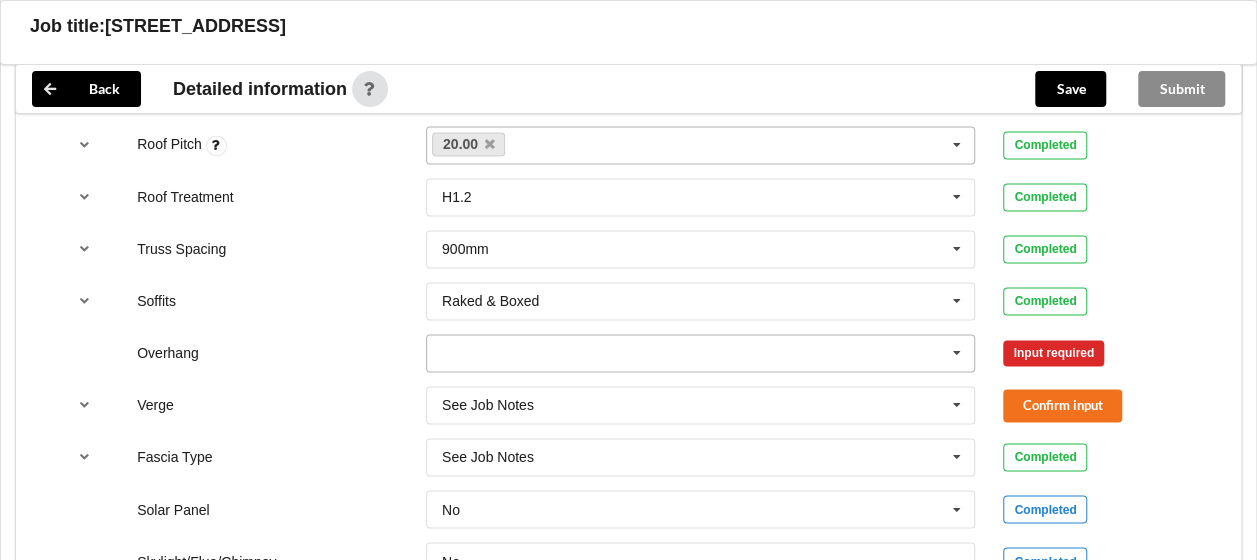 click at bounding box center [957, 353] 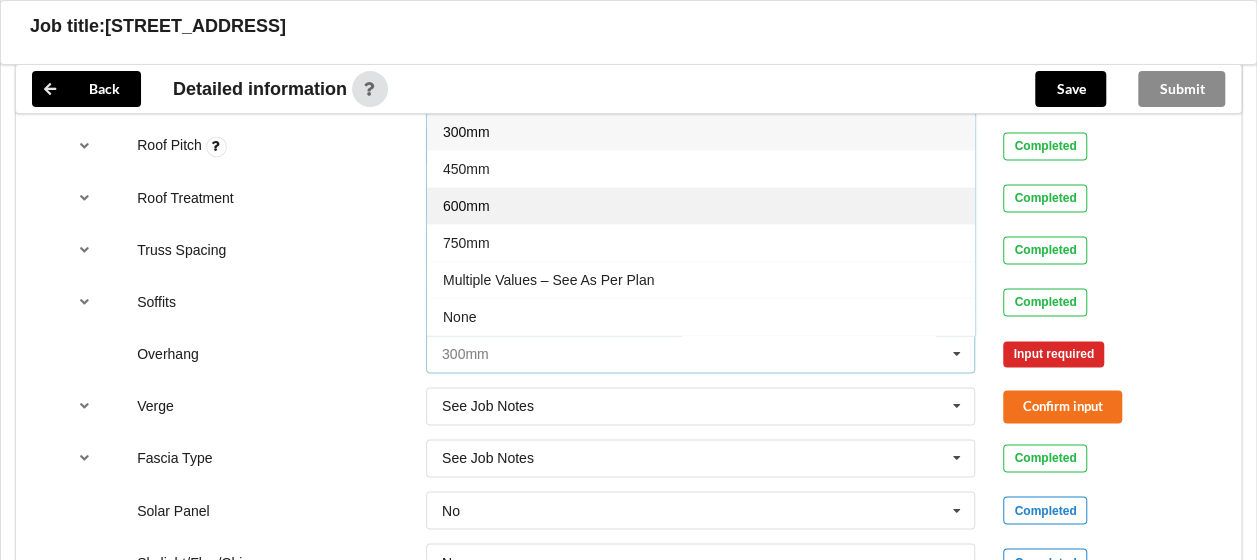 scroll, scrollTop: 1400, scrollLeft: 0, axis: vertical 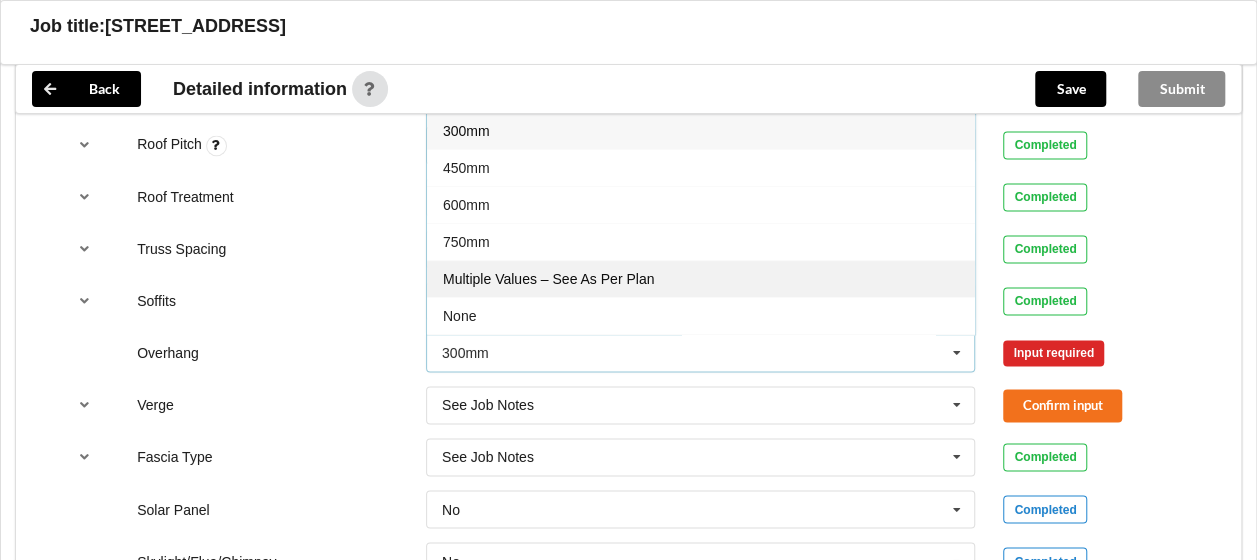 click on "Multiple Values – See As Per Plan" at bounding box center (548, 279) 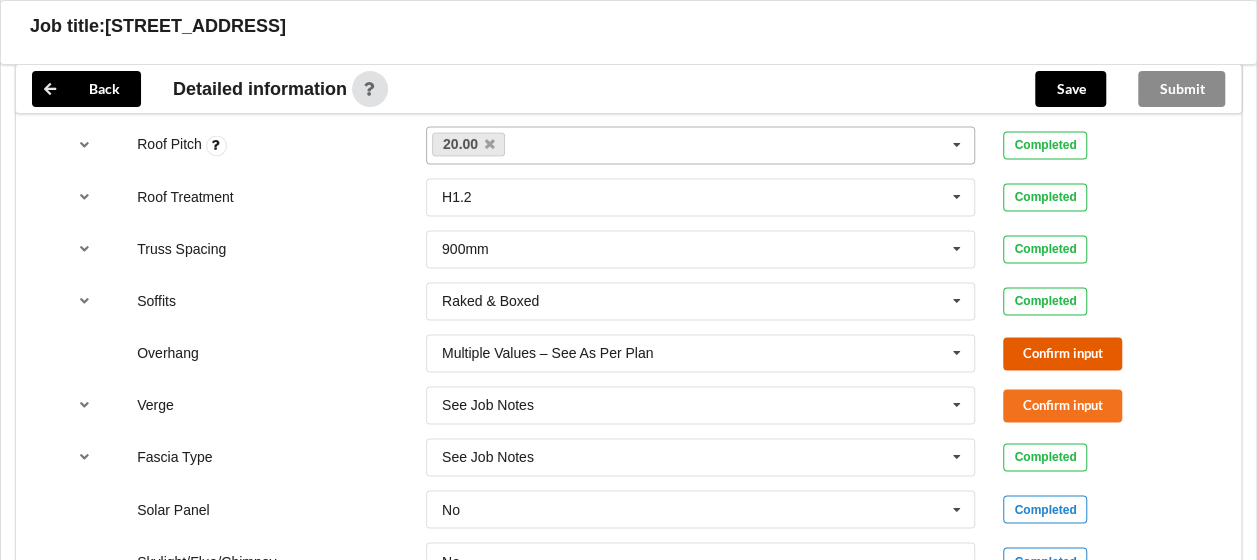 click on "Confirm input" at bounding box center (1062, 353) 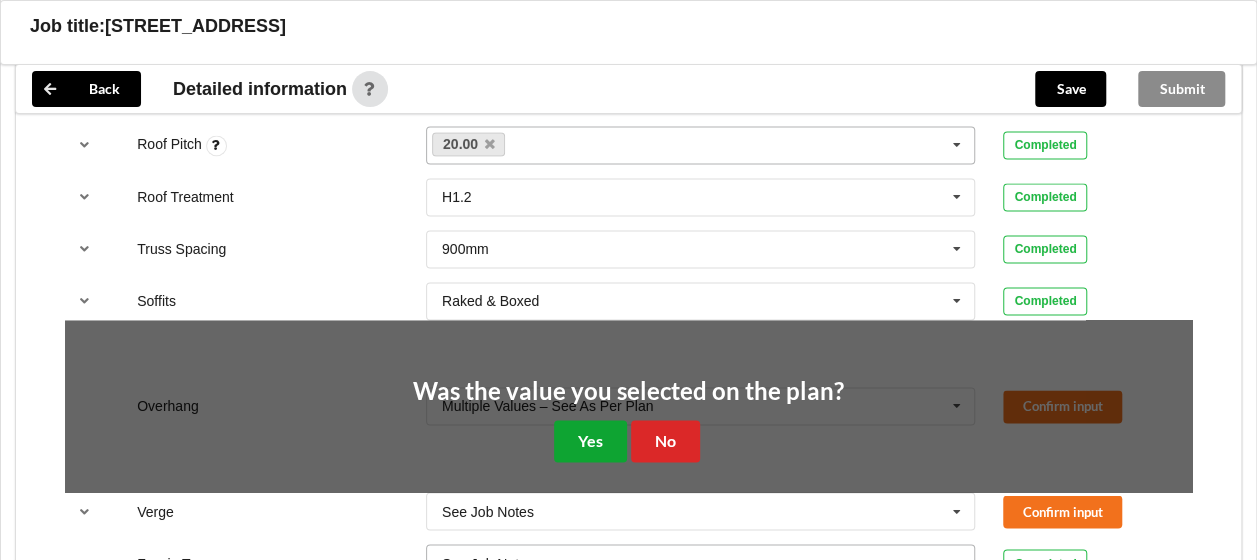 click on "Yes" at bounding box center (590, 440) 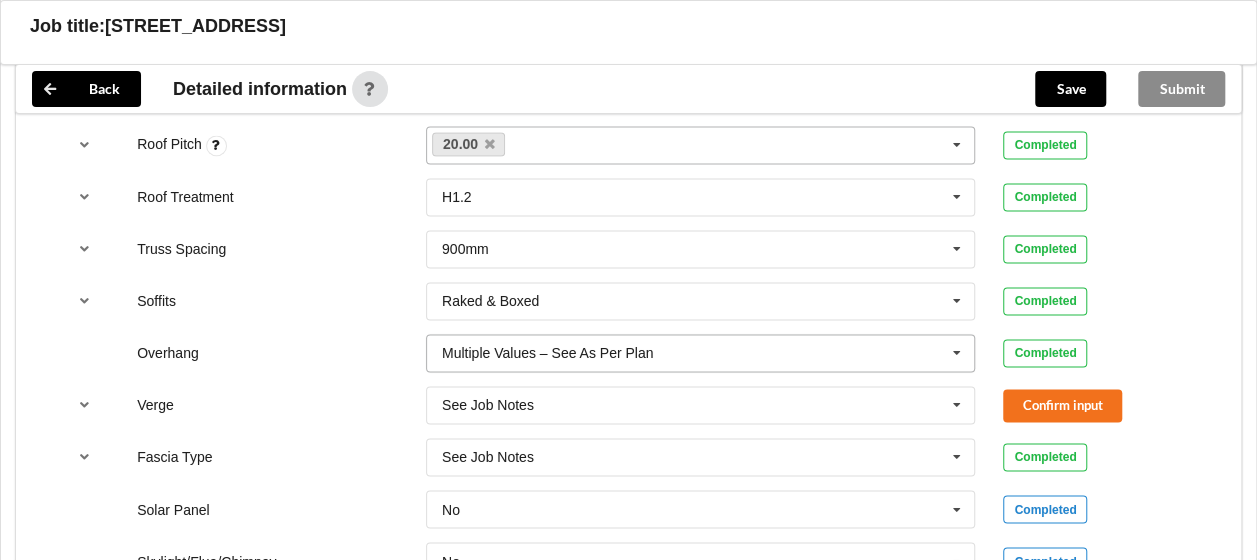 click at bounding box center (957, 353) 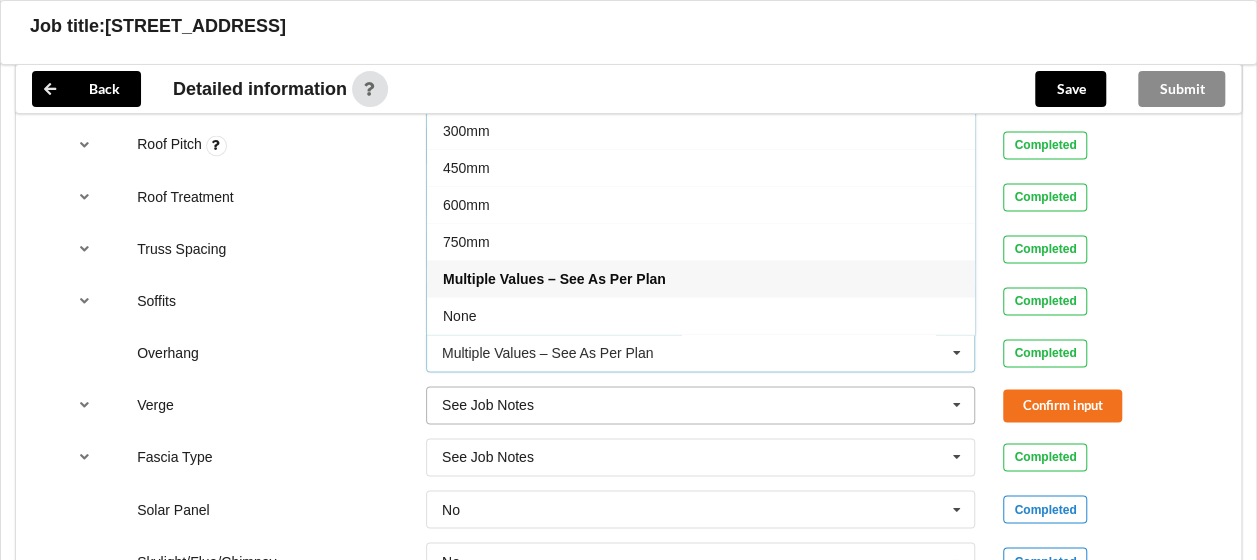 click at bounding box center [957, 405] 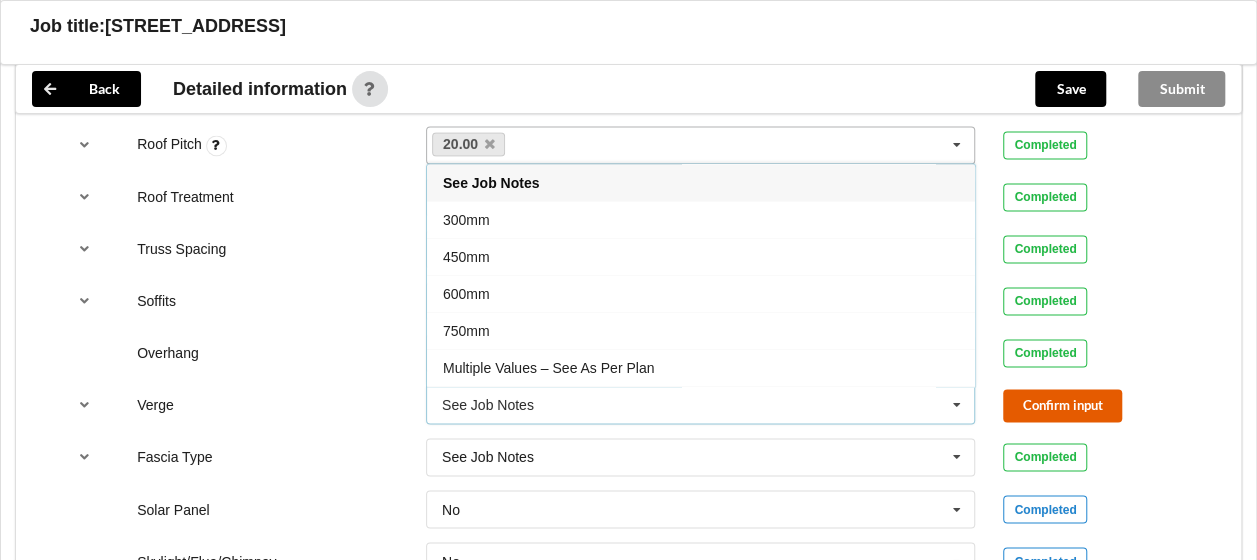 click on "Confirm input" at bounding box center [1062, 405] 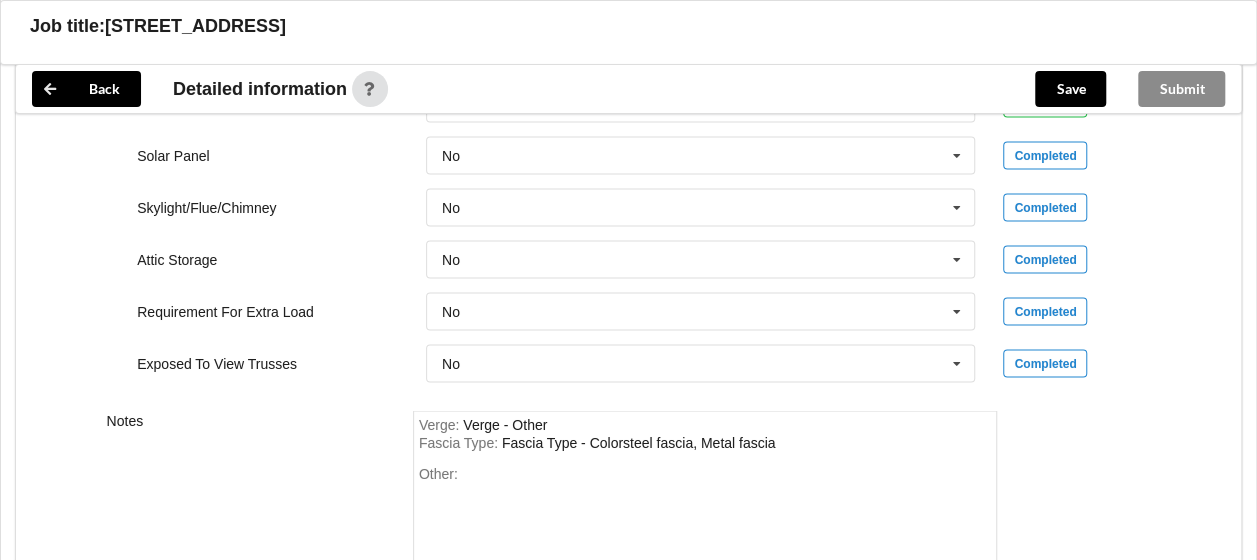 scroll, scrollTop: 1800, scrollLeft: 0, axis: vertical 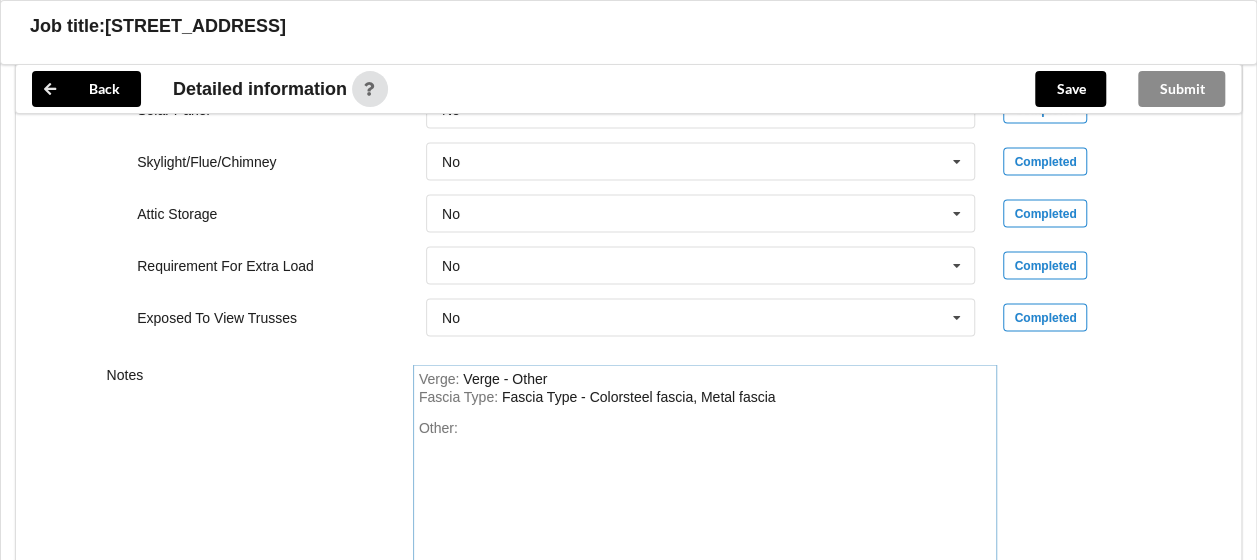click on "Verge :   Verge - Other Fascia Type :   Fascia Type - Colorsteel fascia, Metal fascia Other:" at bounding box center [705, 464] 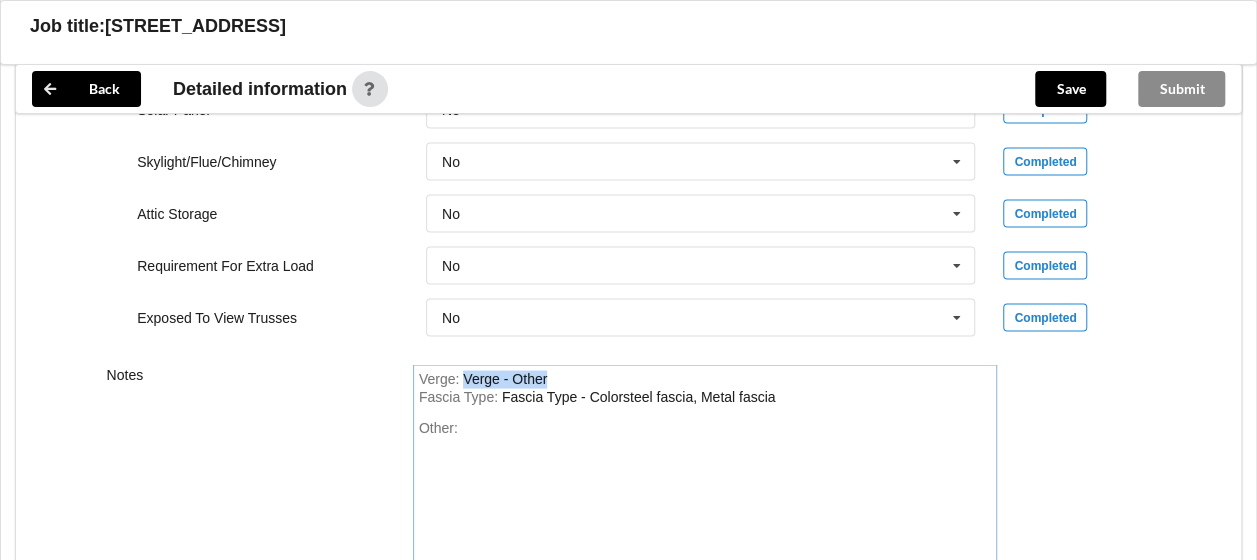 drag, startPoint x: 560, startPoint y: 378, endPoint x: 461, endPoint y: 372, distance: 99.18165 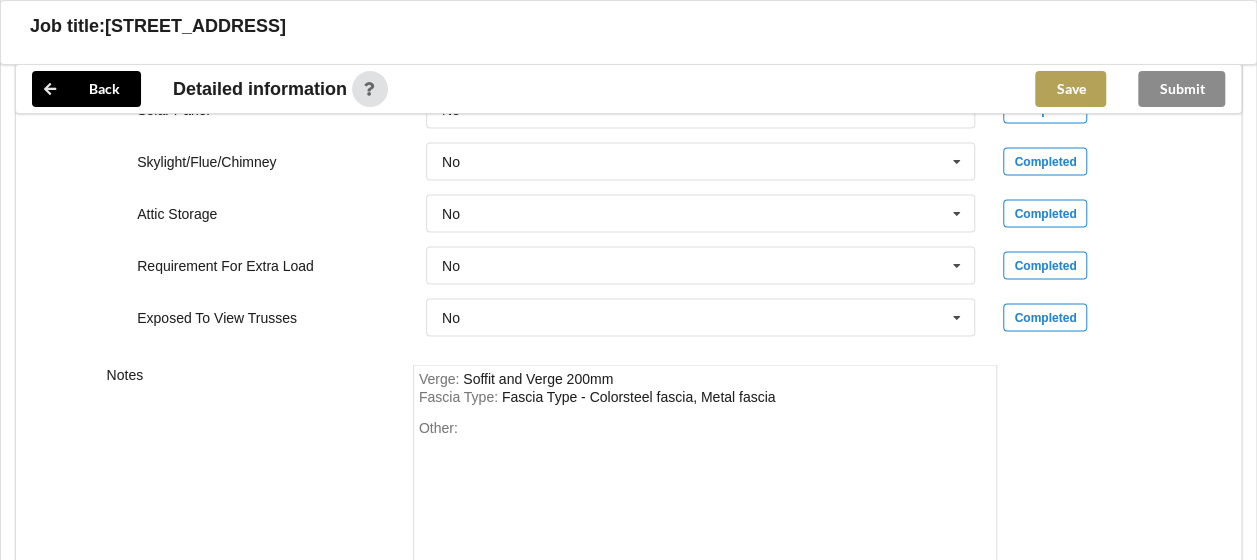 click on "Save" at bounding box center (1070, 89) 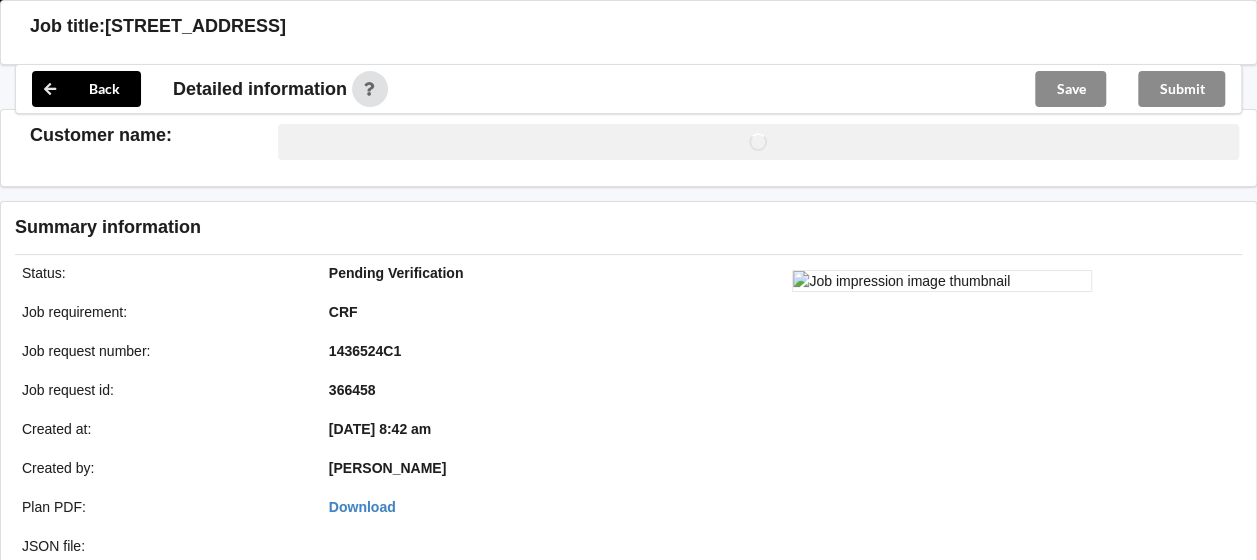 scroll, scrollTop: 1800, scrollLeft: 0, axis: vertical 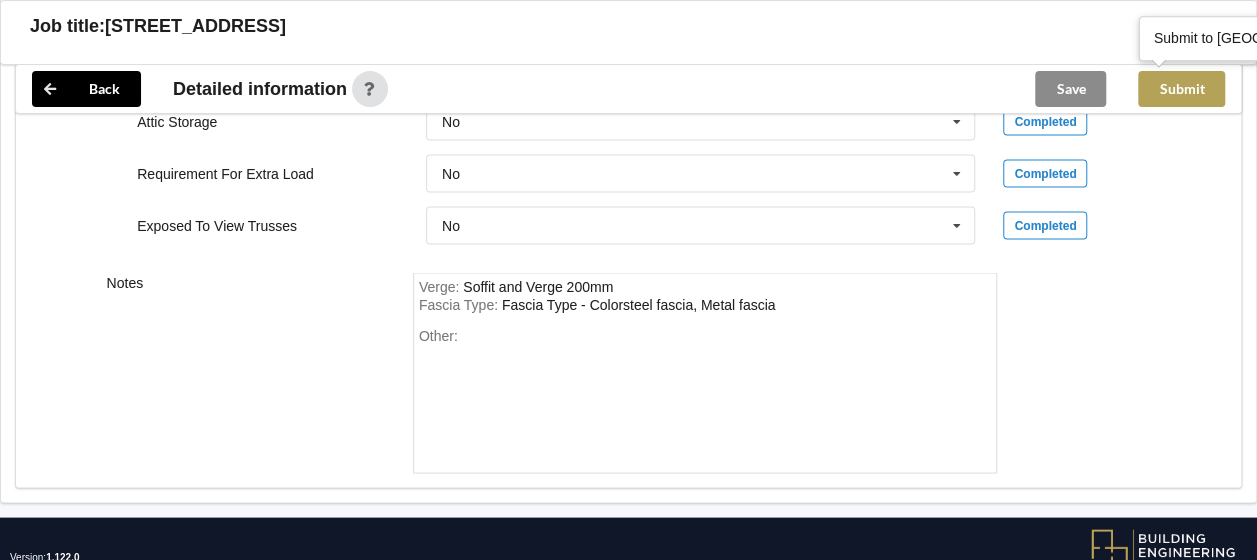 click on "Submit" at bounding box center (1181, 89) 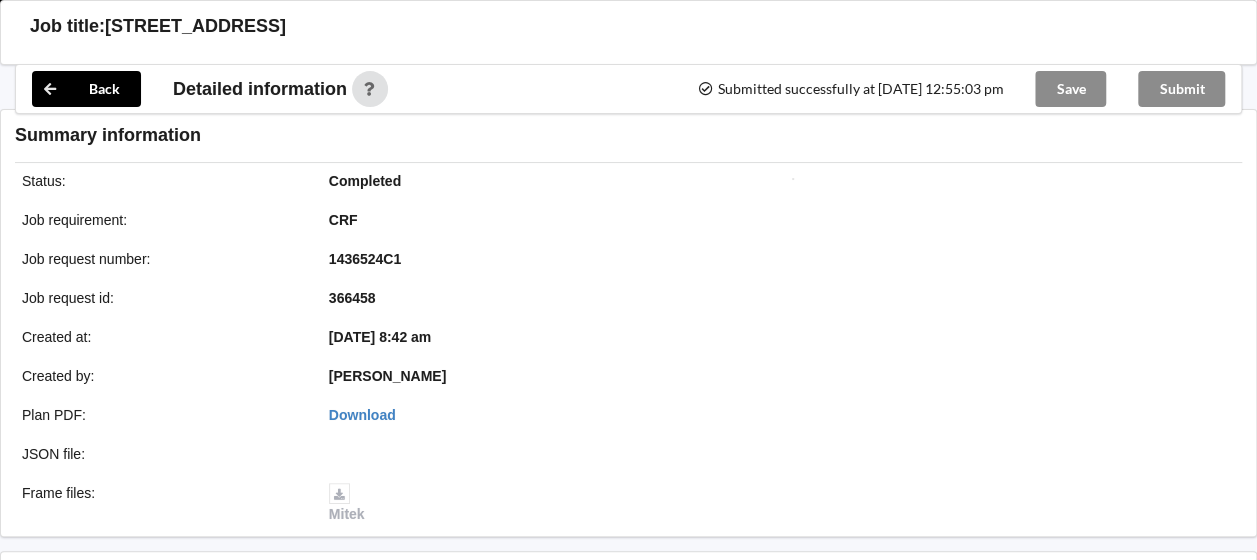 scroll, scrollTop: 1800, scrollLeft: 0, axis: vertical 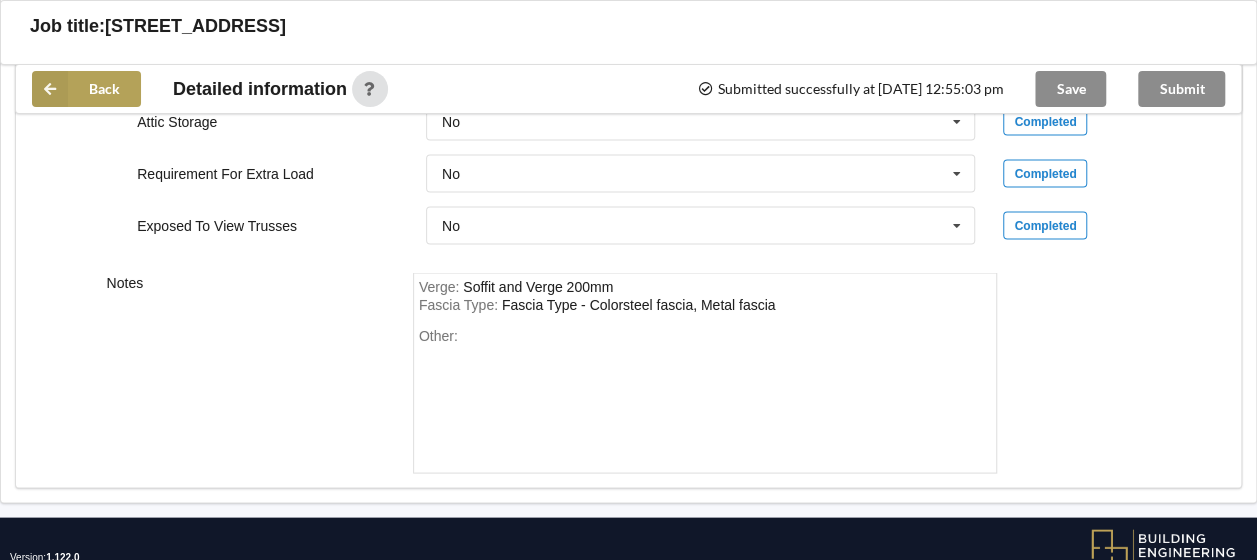 click at bounding box center [50, 89] 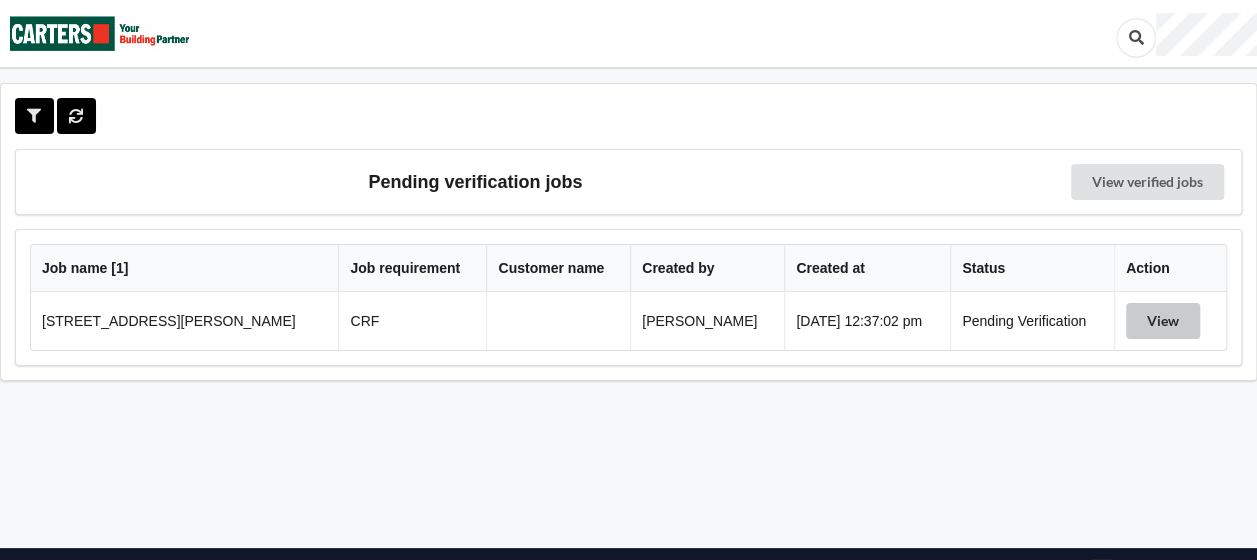 click on "View" at bounding box center (1163, 321) 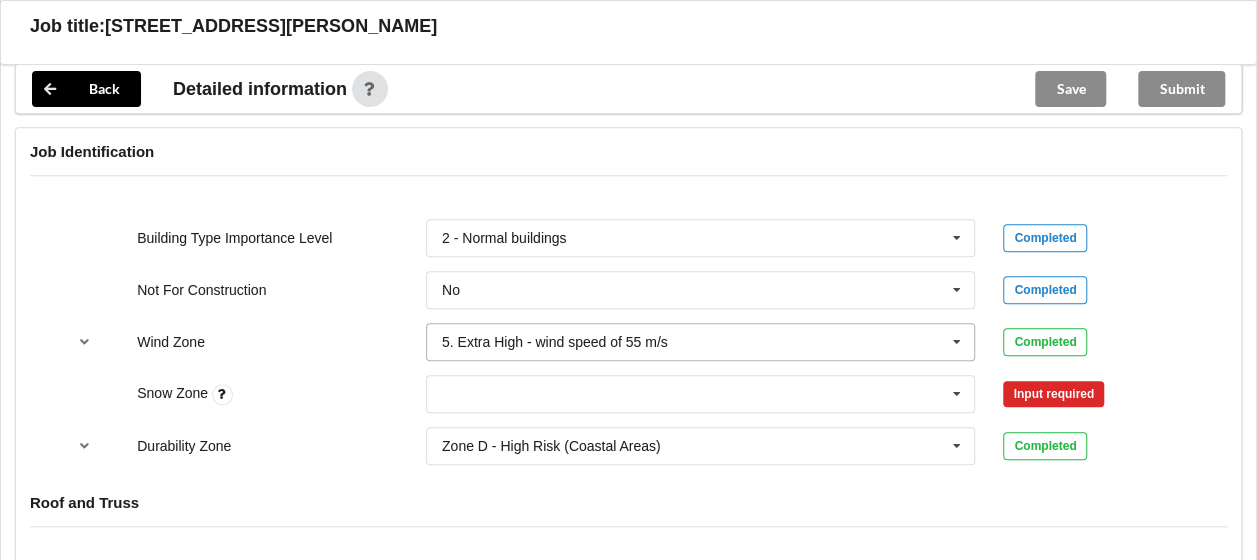 scroll, scrollTop: 900, scrollLeft: 0, axis: vertical 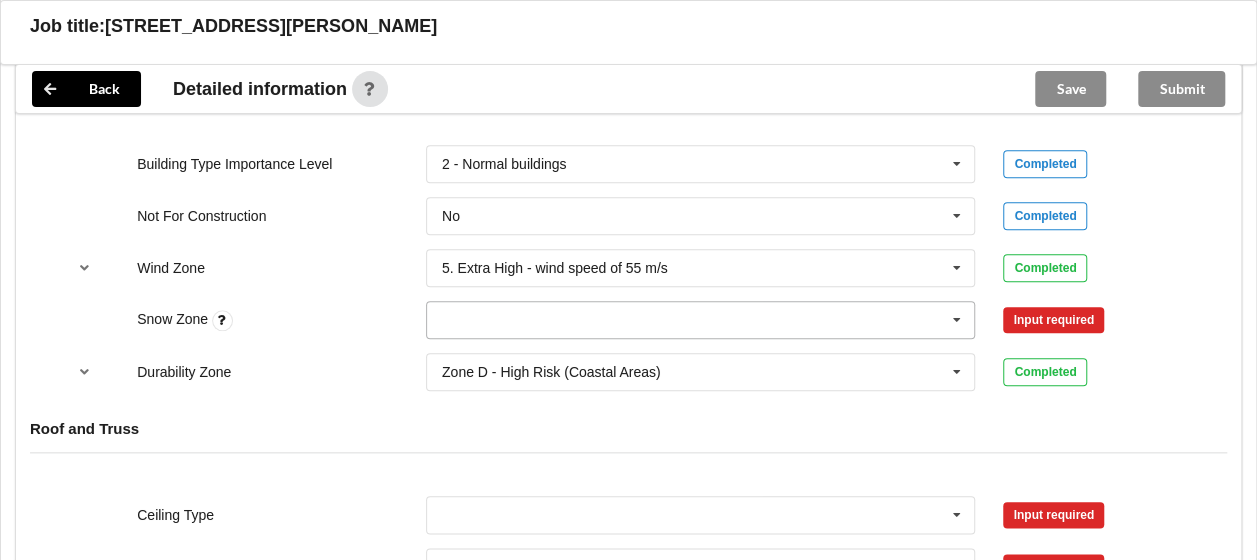 click at bounding box center [957, 320] 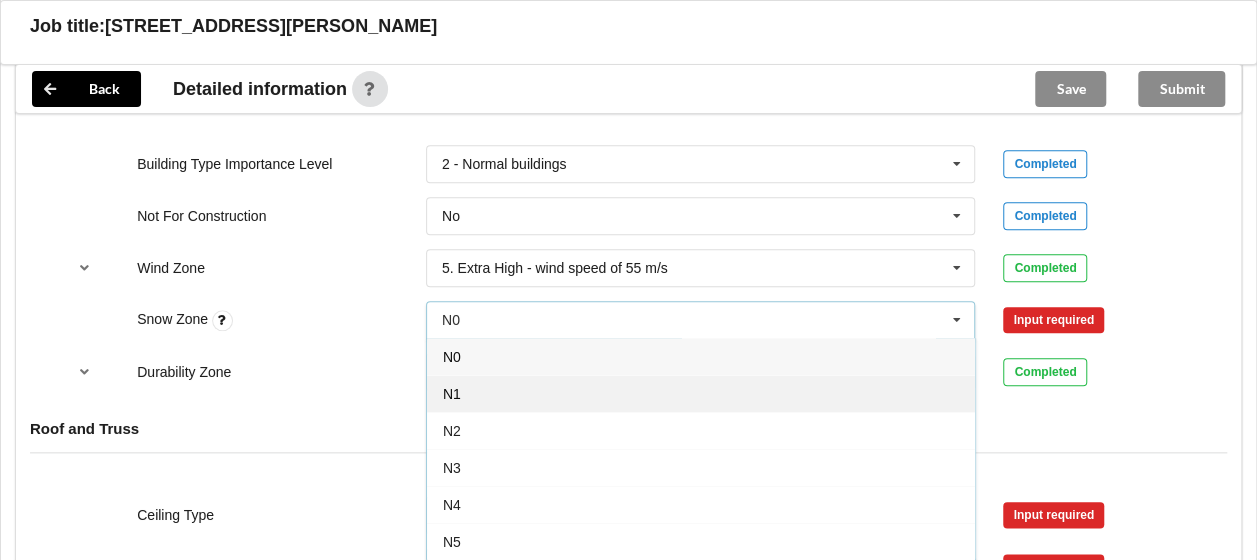 click on "N1" at bounding box center (701, 393) 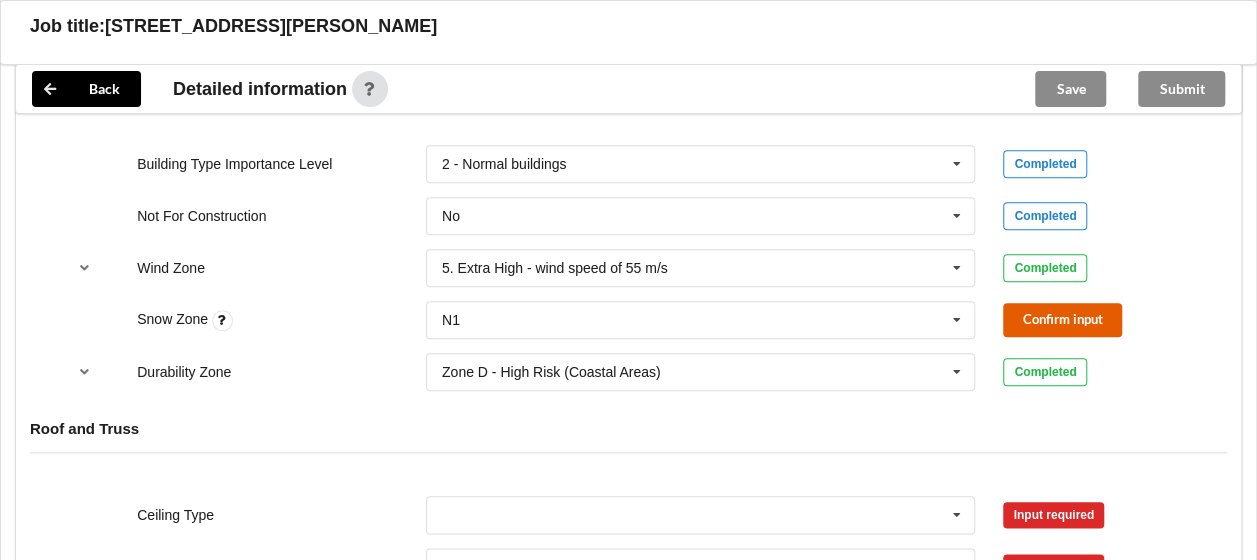 click on "Confirm input" at bounding box center (1062, 319) 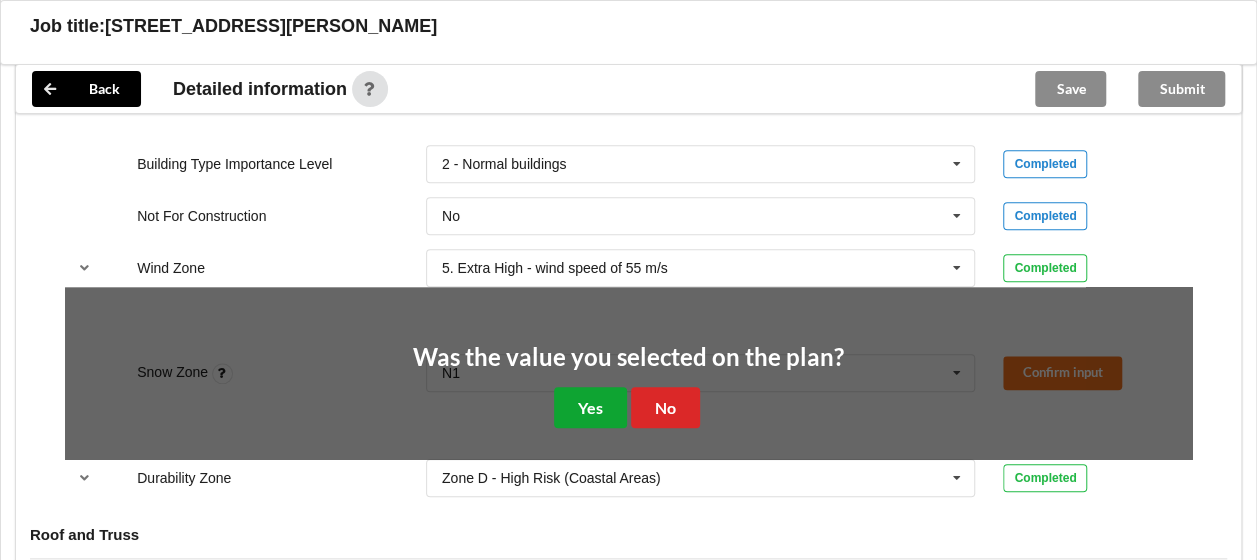 click on "Yes" at bounding box center [590, 407] 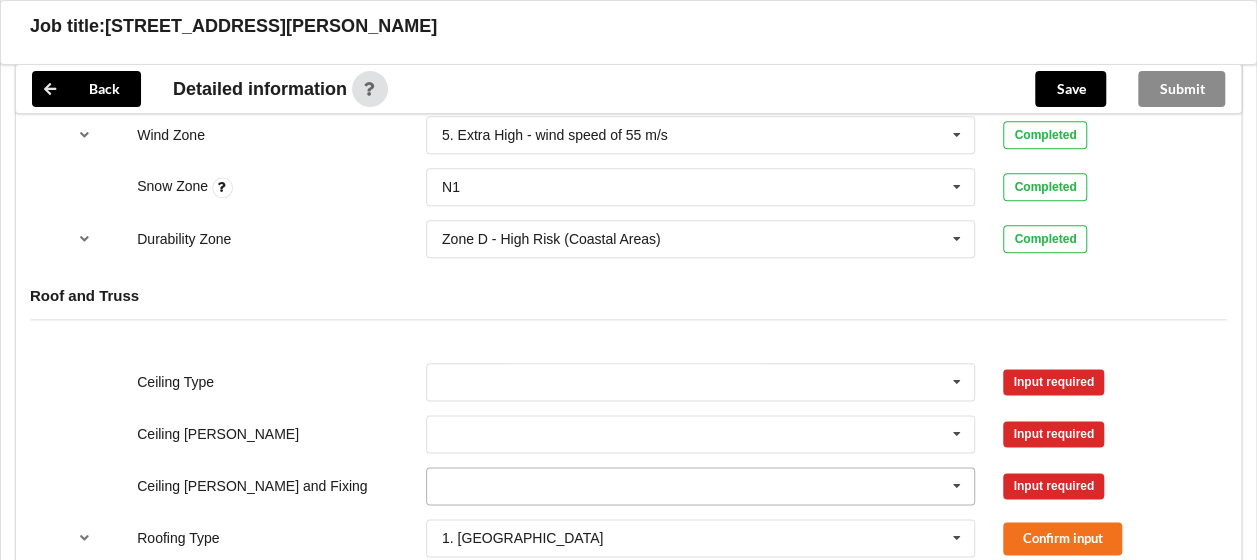 scroll, scrollTop: 1200, scrollLeft: 0, axis: vertical 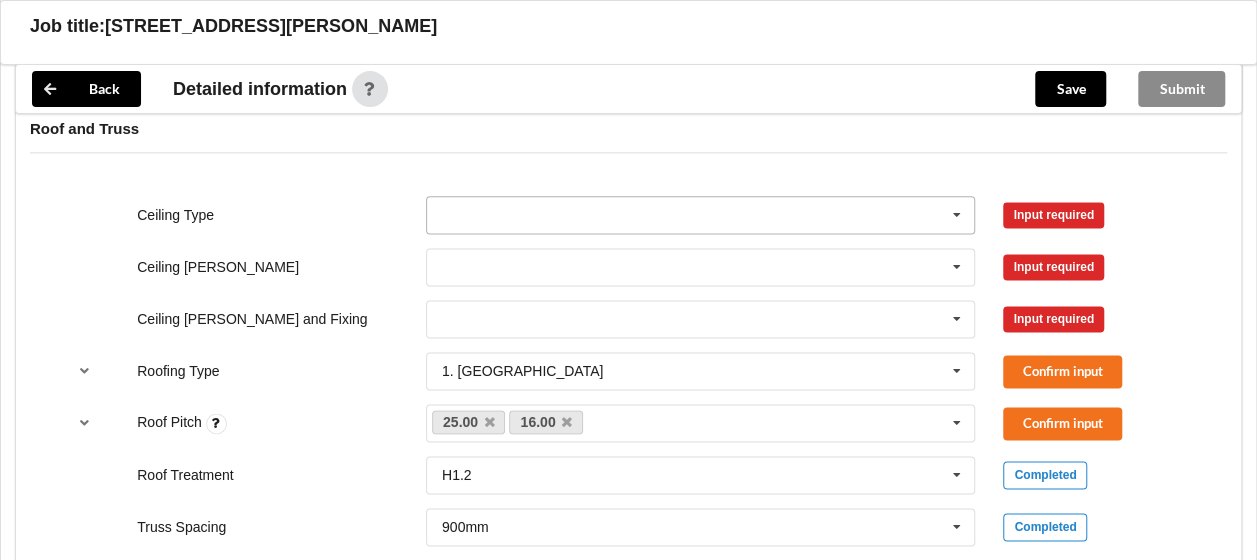 click at bounding box center [957, 215] 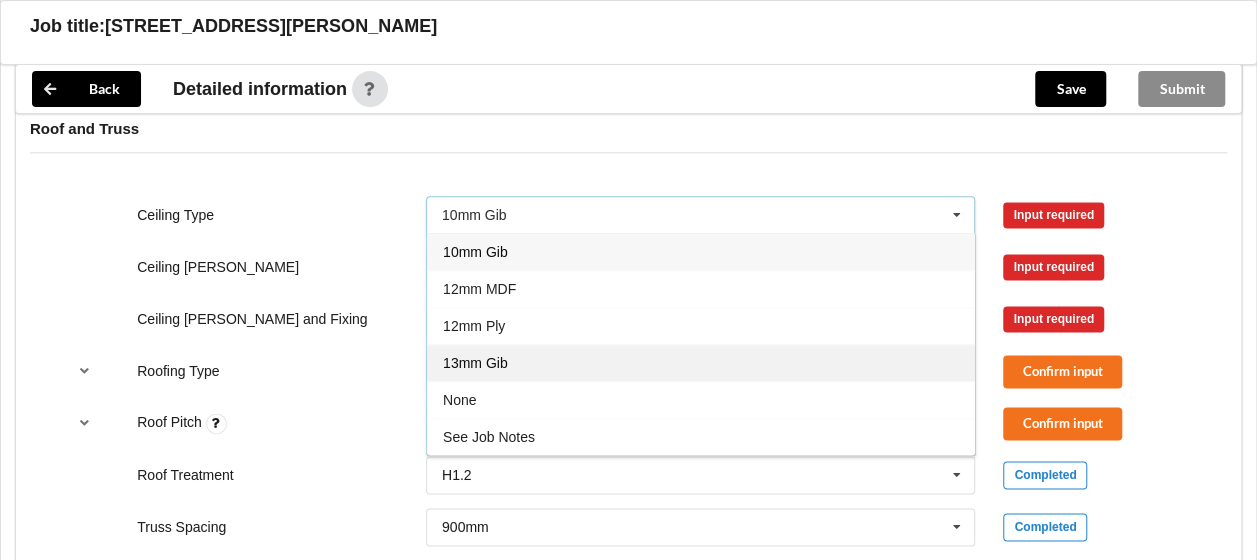 click on "13mm Gib" at bounding box center (701, 362) 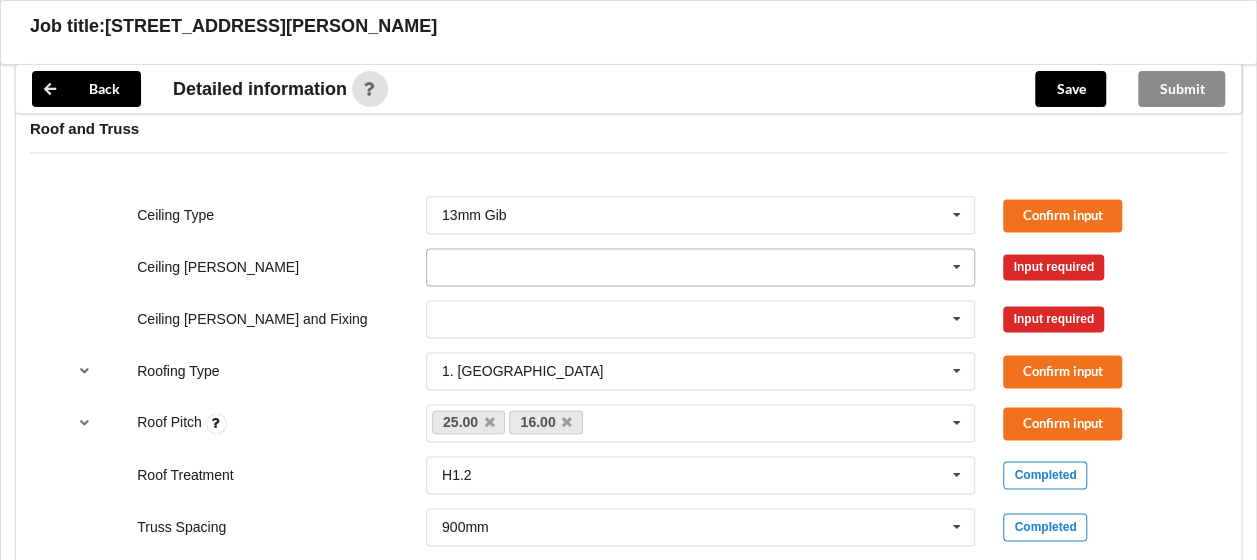 click at bounding box center (957, 267) 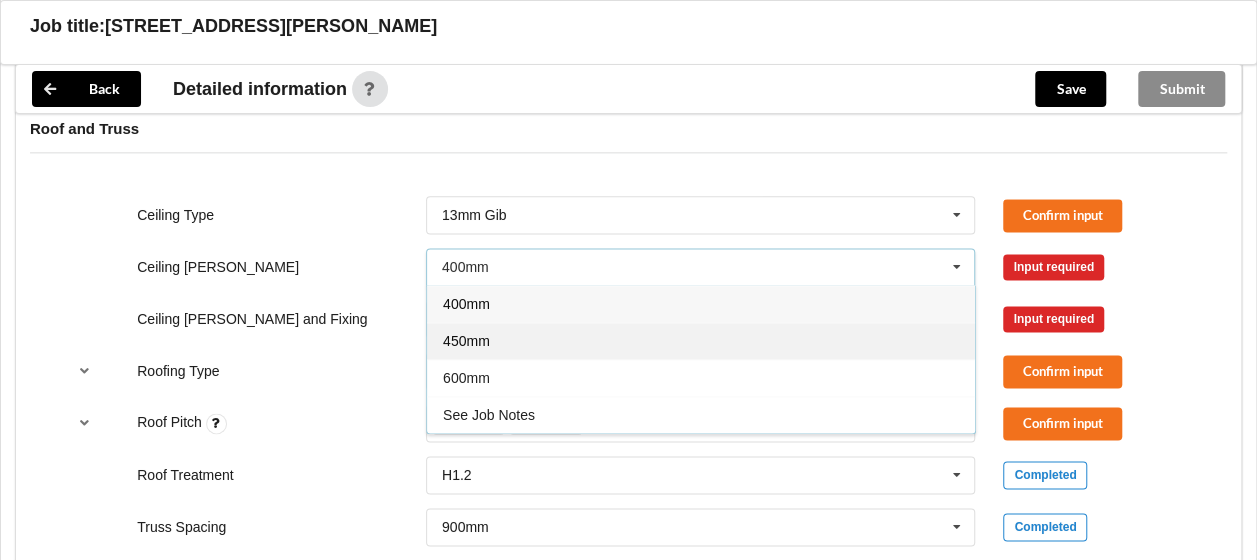 click on "450mm" at bounding box center [701, 340] 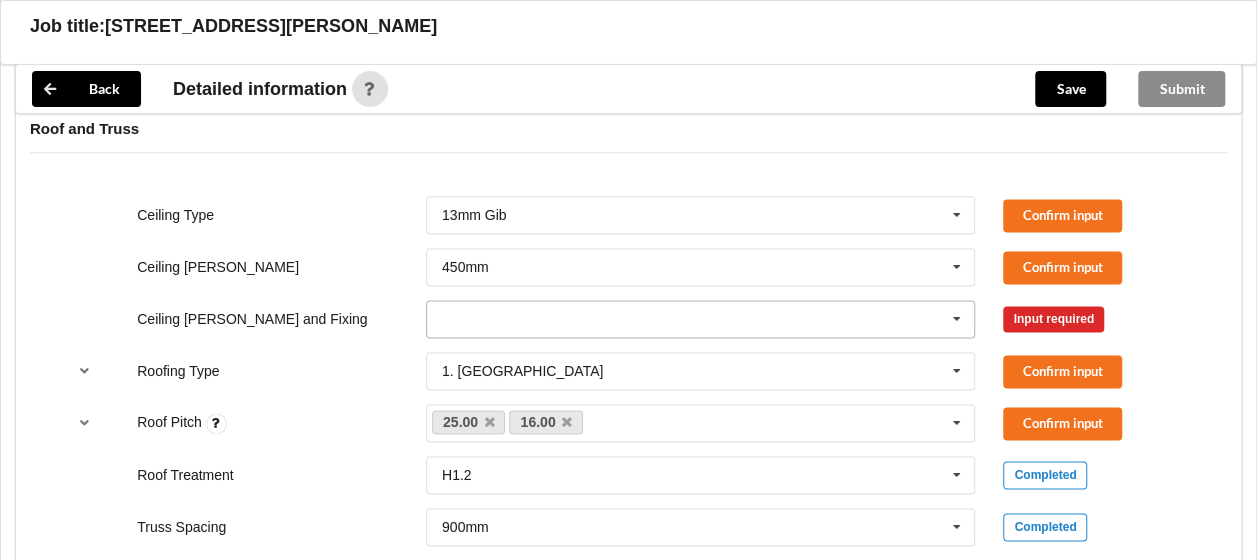 click at bounding box center (957, 319) 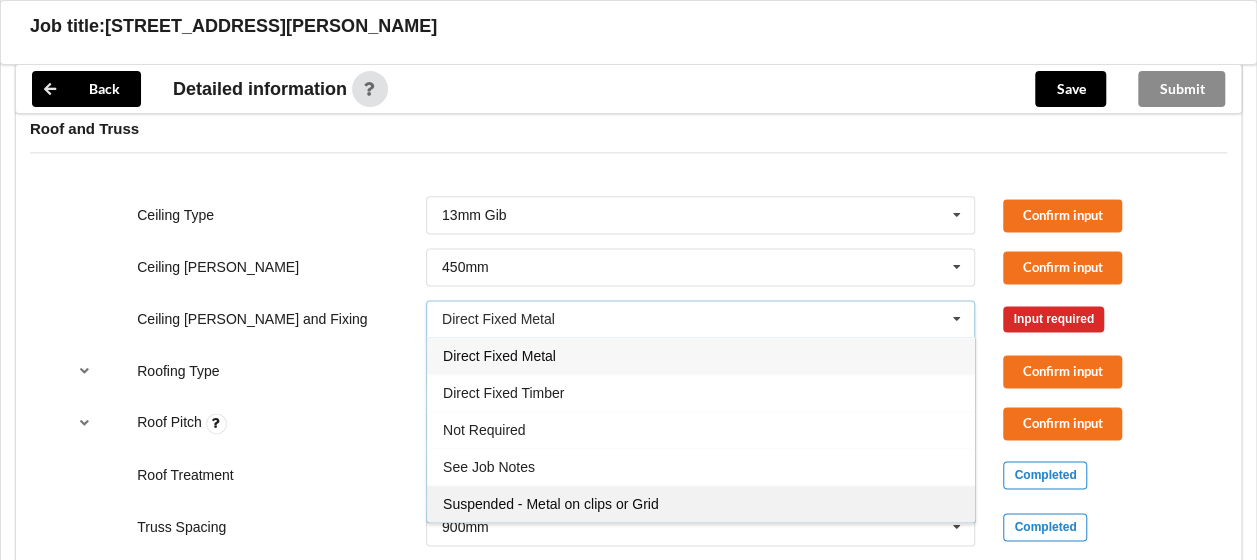 click on "Suspended - Metal on clips or Grid" at bounding box center (701, 503) 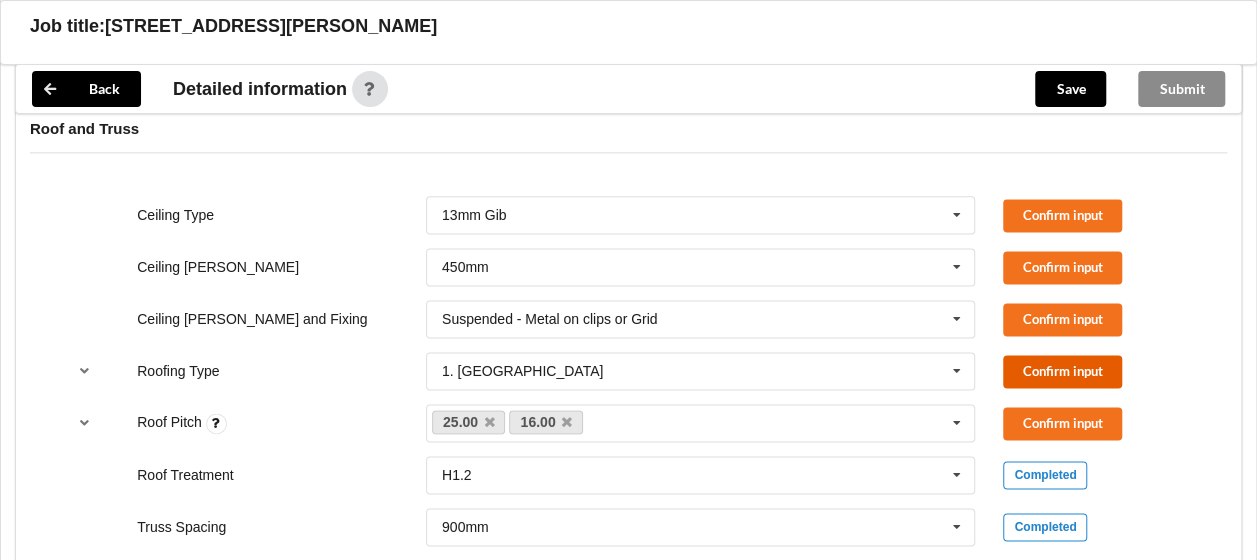 click on "Confirm input" at bounding box center [1062, 371] 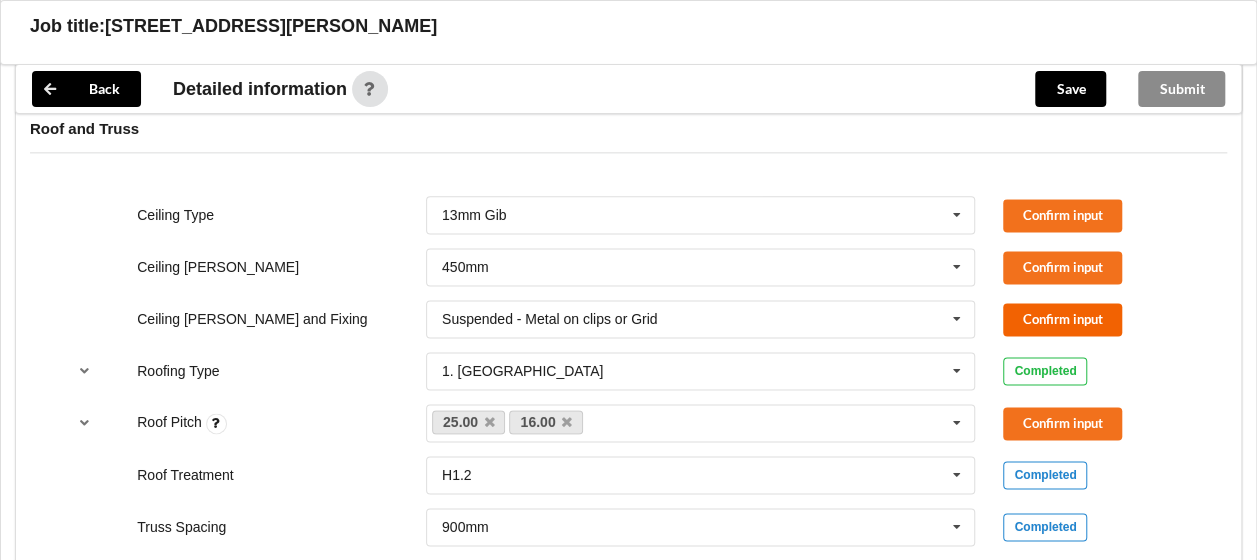 click on "Ceiling [PERSON_NAME] and Fixing   Suspended - Metal on clips or Grid Direct Fixed Metal Direct Fixed Timber Not Required See Job Notes Suspended - Metal on clips or Grid Confirm input" at bounding box center (628, 319) 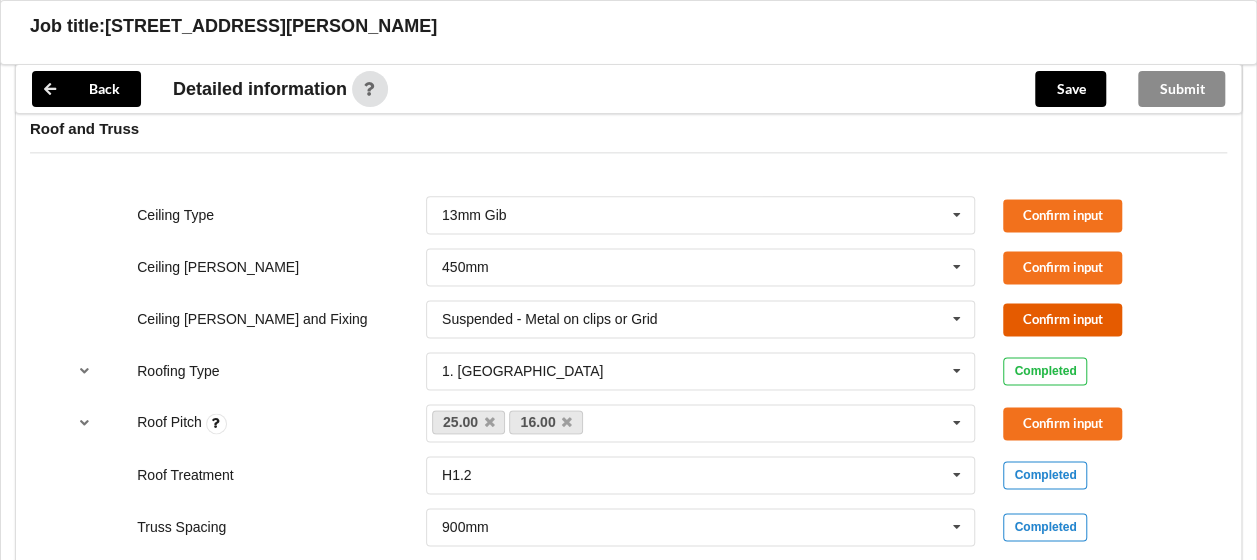 click on "Confirm input" at bounding box center [1062, 319] 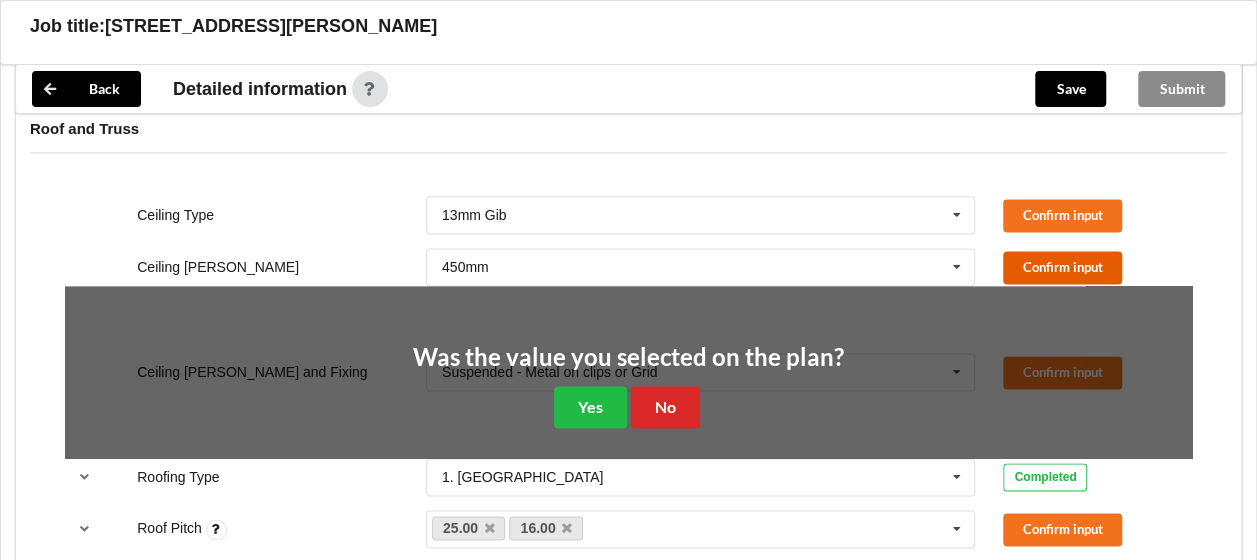 click on "Confirm input" at bounding box center (1062, 267) 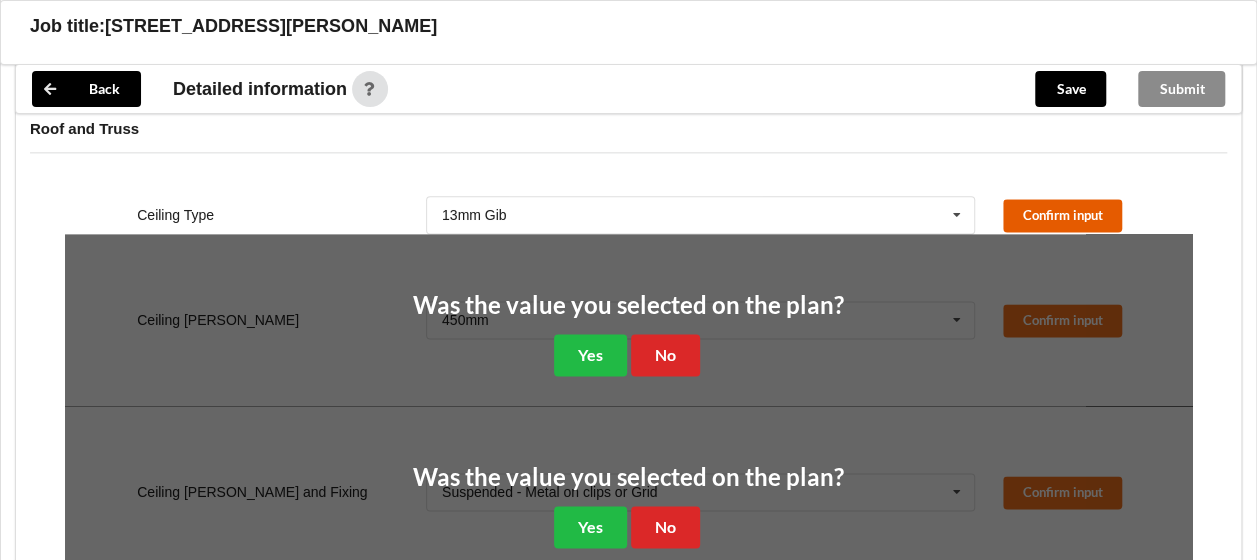 click on "Confirm input" at bounding box center (1062, 215) 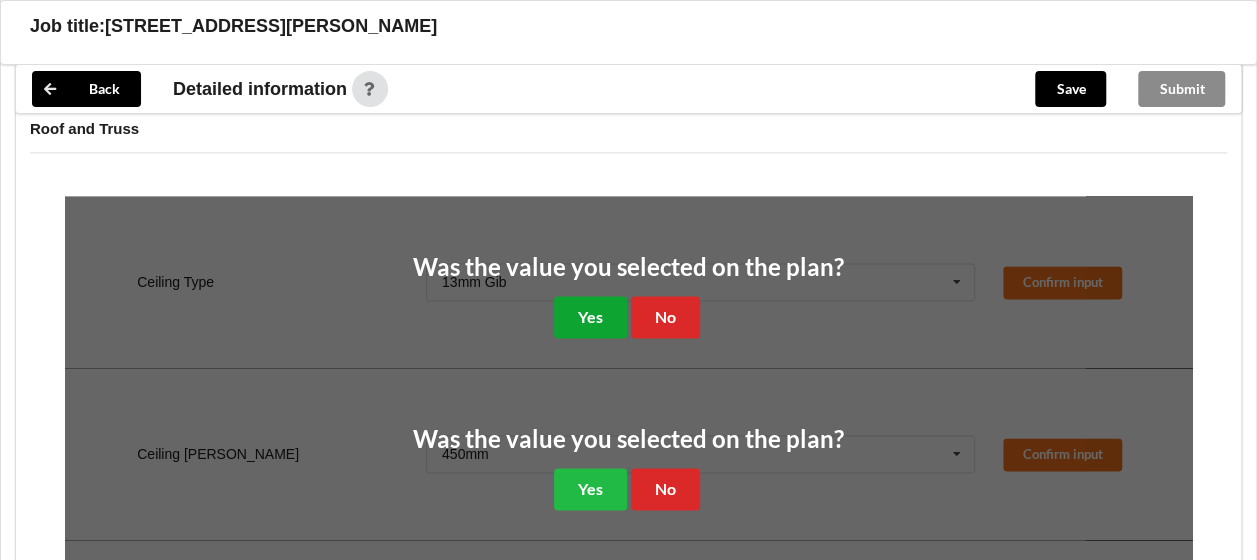 click on "Yes" at bounding box center (590, 316) 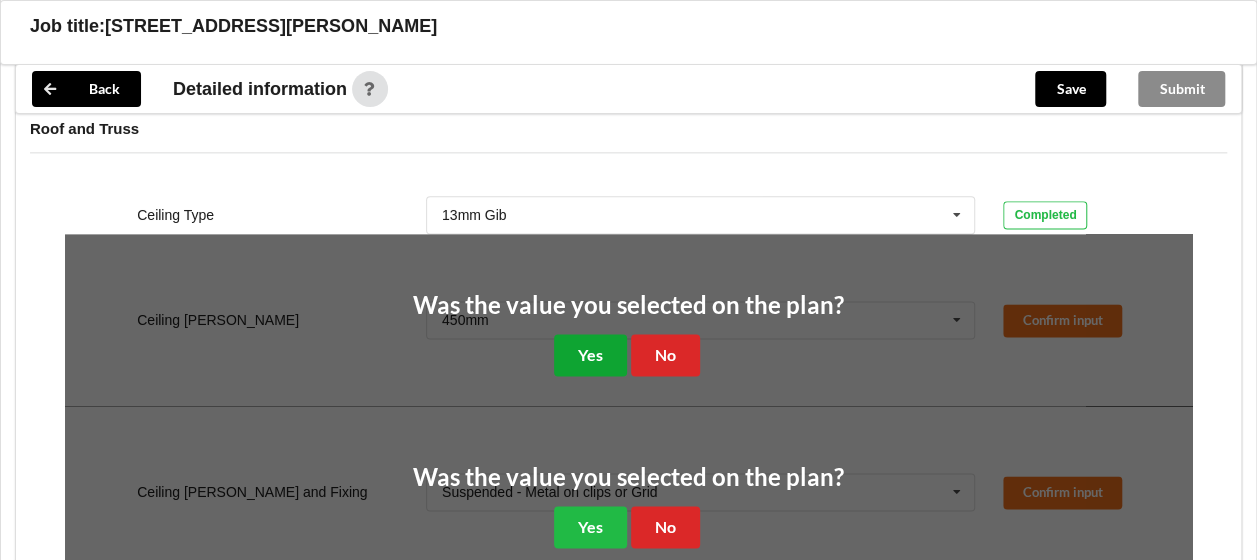 drag, startPoint x: 580, startPoint y: 350, endPoint x: 596, endPoint y: 370, distance: 25.612497 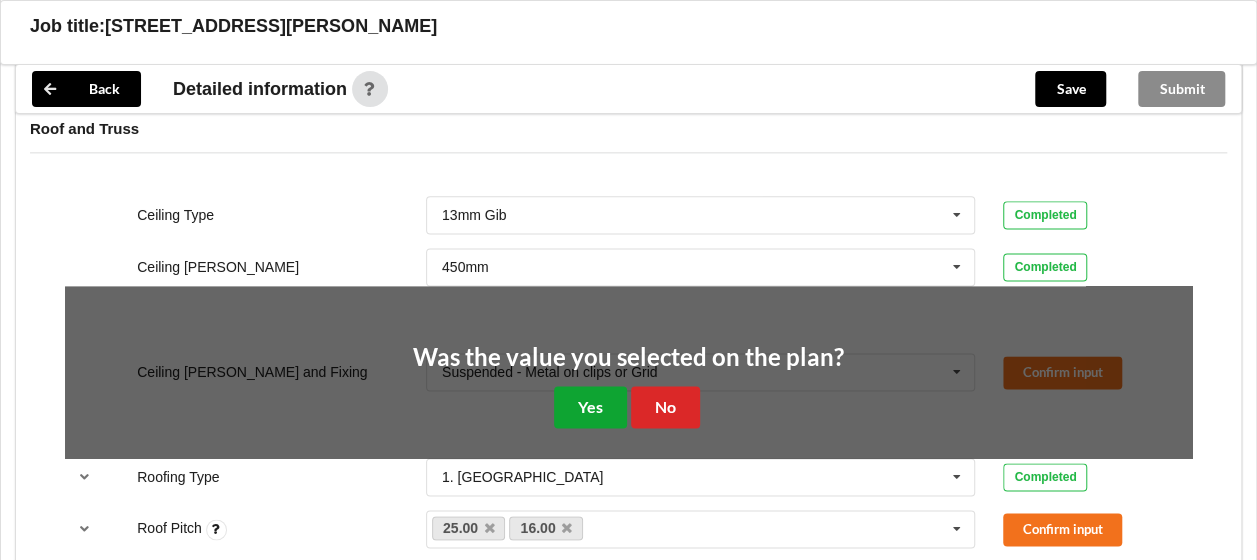 click on "Yes" at bounding box center [590, 406] 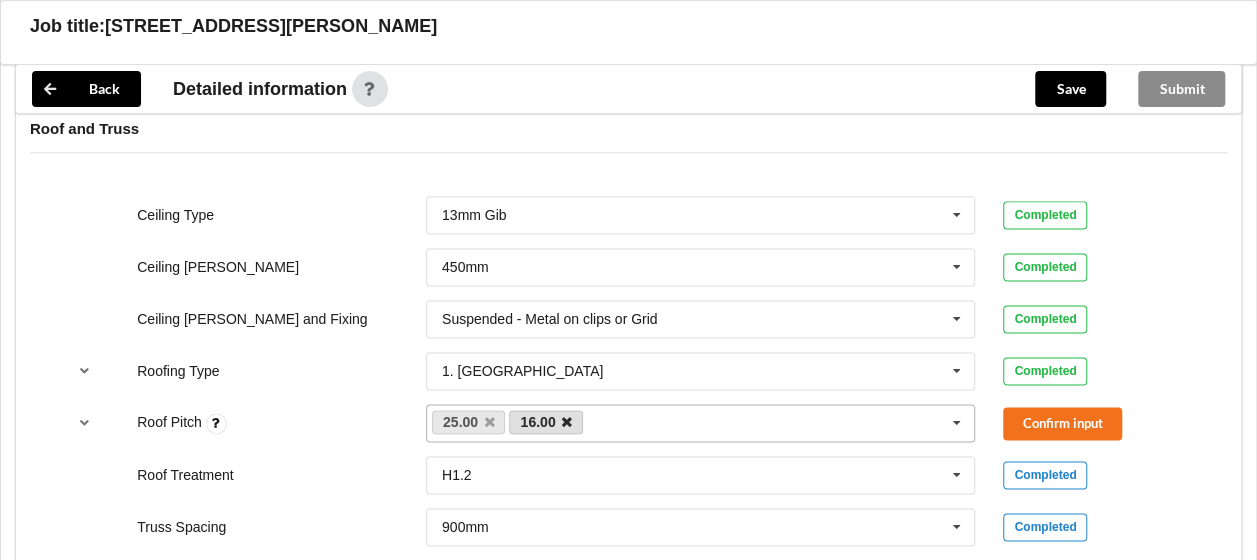 click at bounding box center (567, 422) 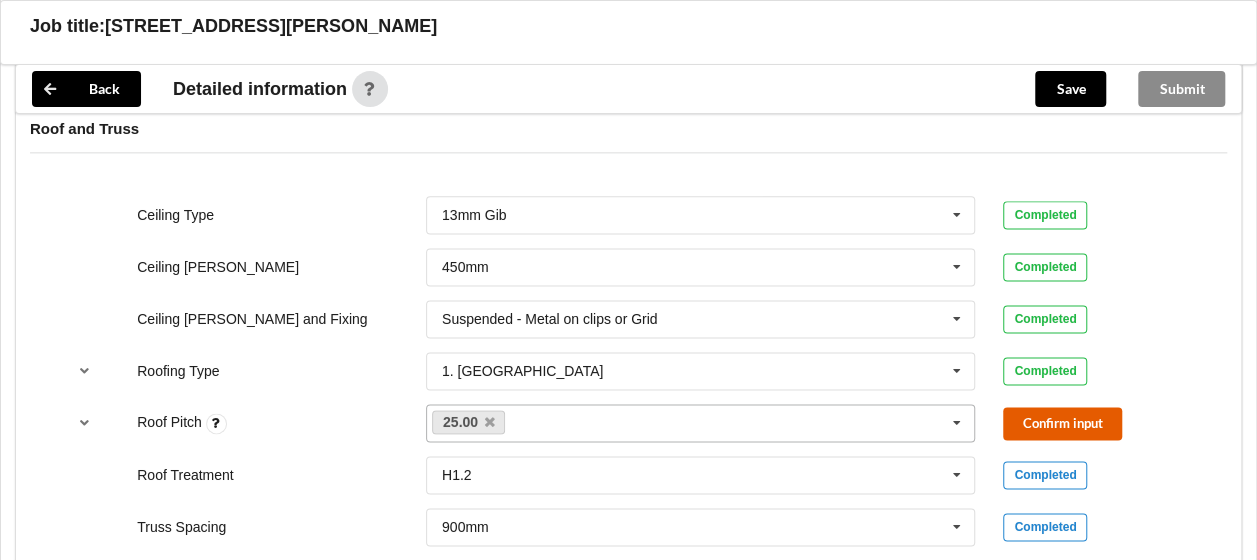 click on "Confirm input" at bounding box center (1062, 423) 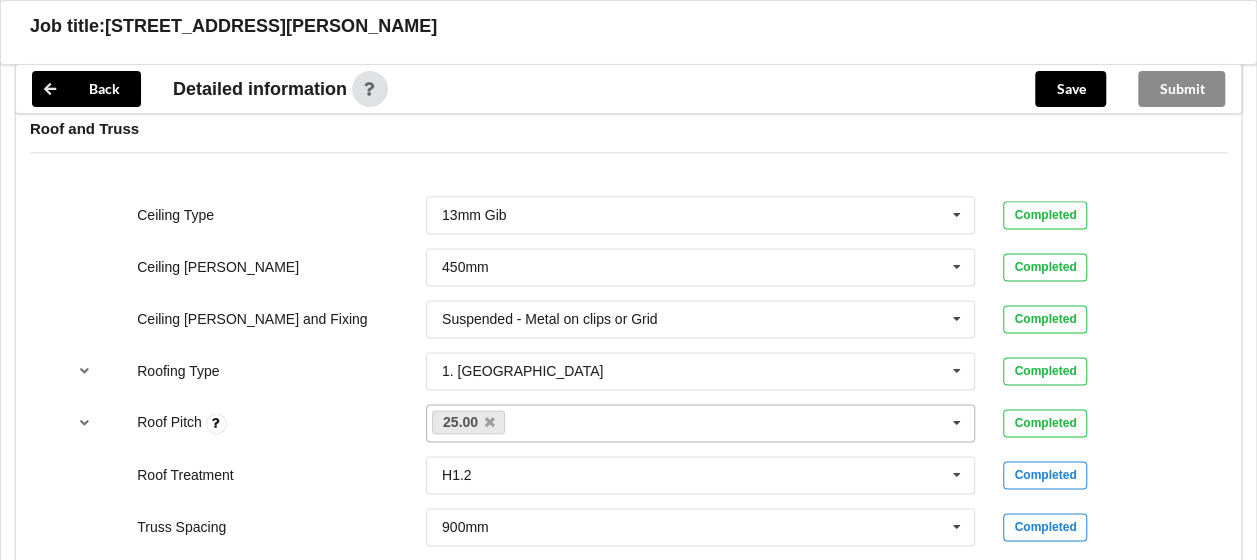 scroll, scrollTop: 1300, scrollLeft: 0, axis: vertical 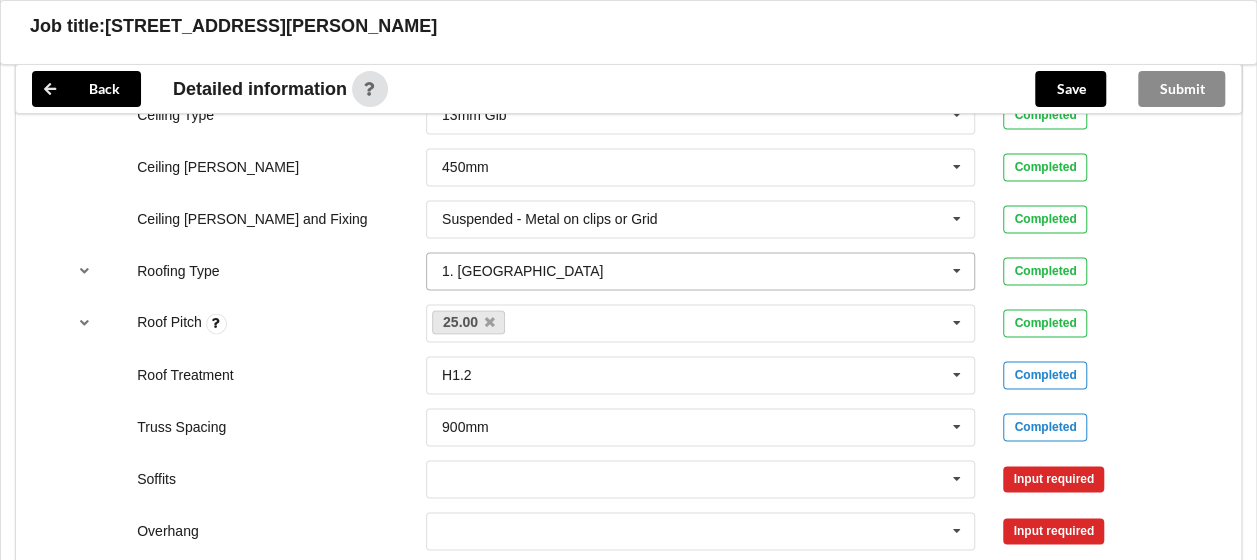 click at bounding box center [957, 271] 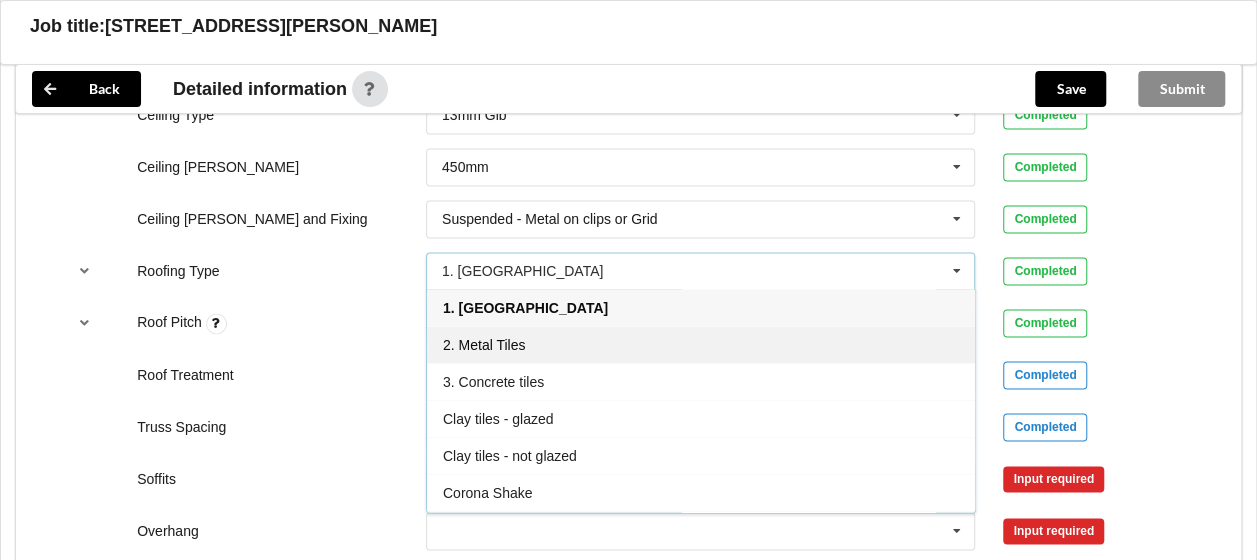 click on "2. Metal Tiles" at bounding box center (701, 344) 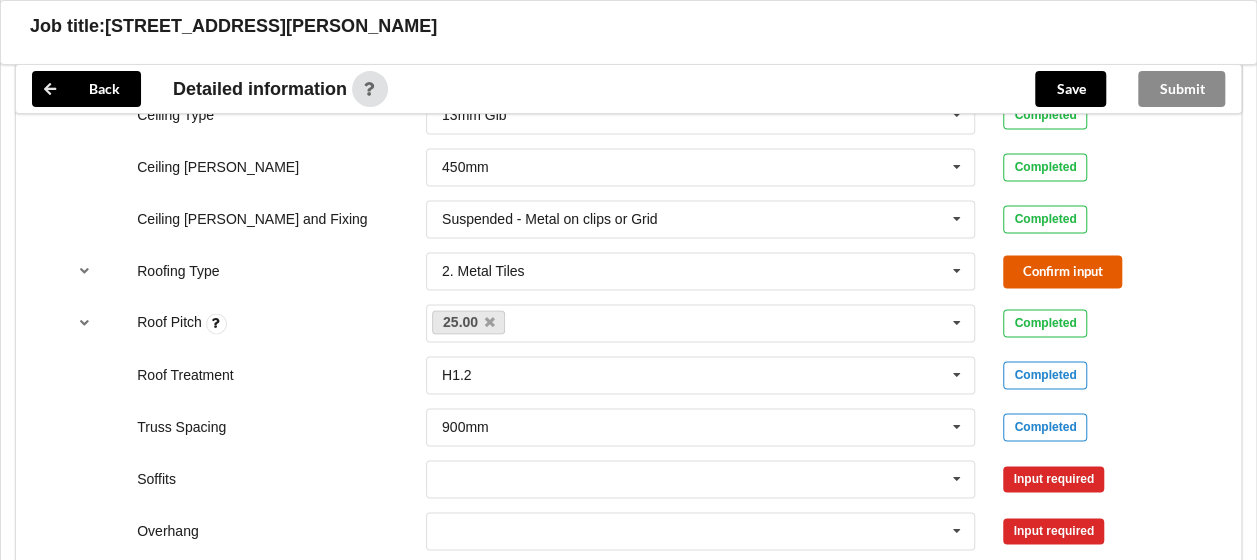 click on "Confirm input" at bounding box center [1062, 271] 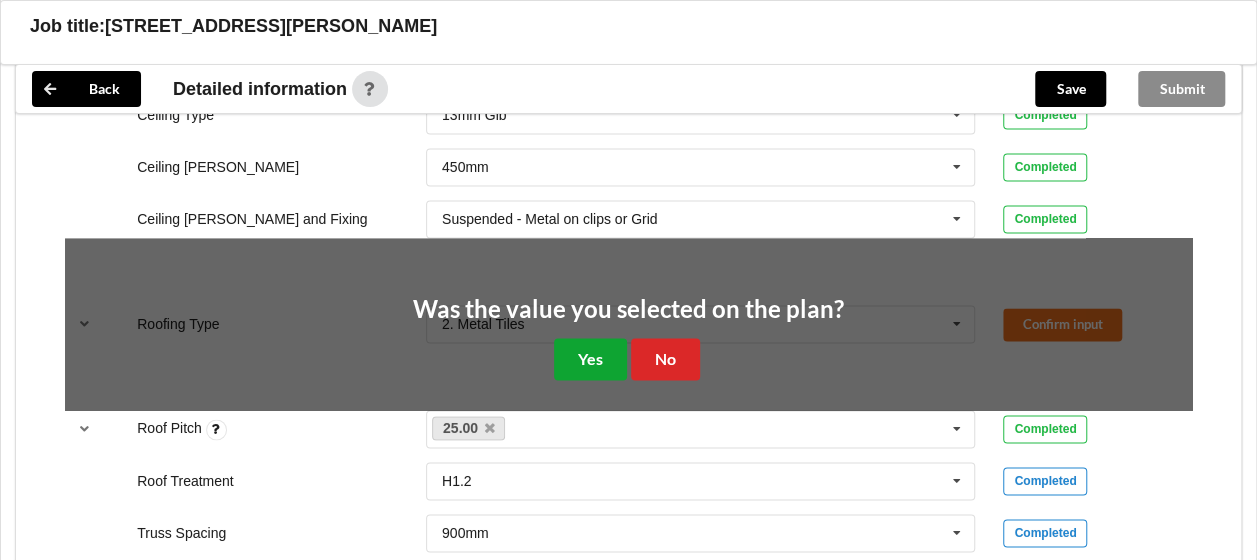 click on "Yes" at bounding box center (590, 358) 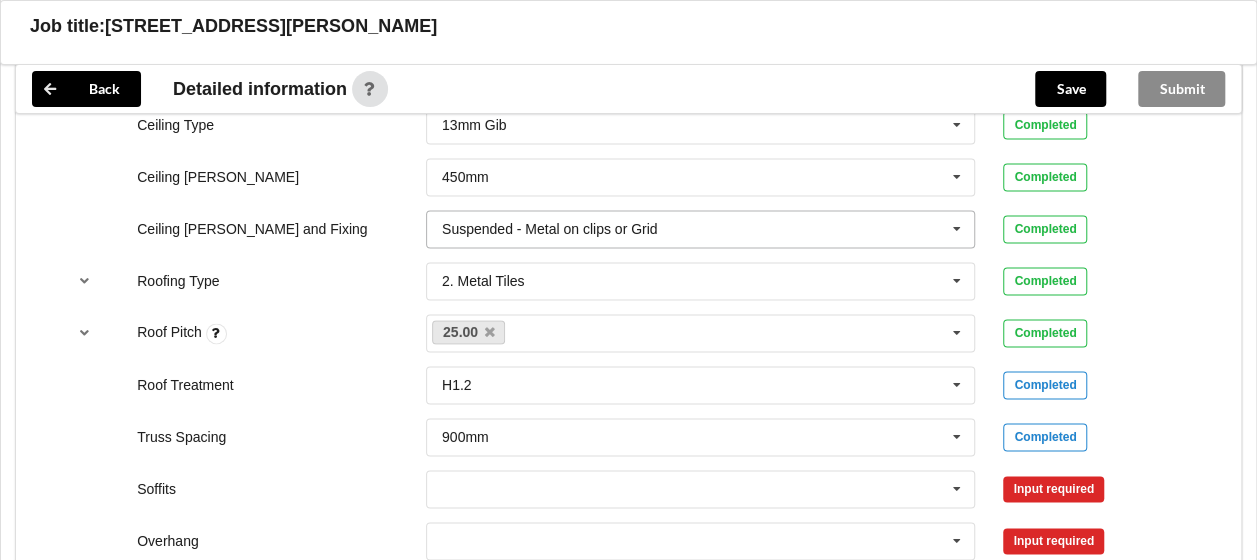 scroll, scrollTop: 1400, scrollLeft: 0, axis: vertical 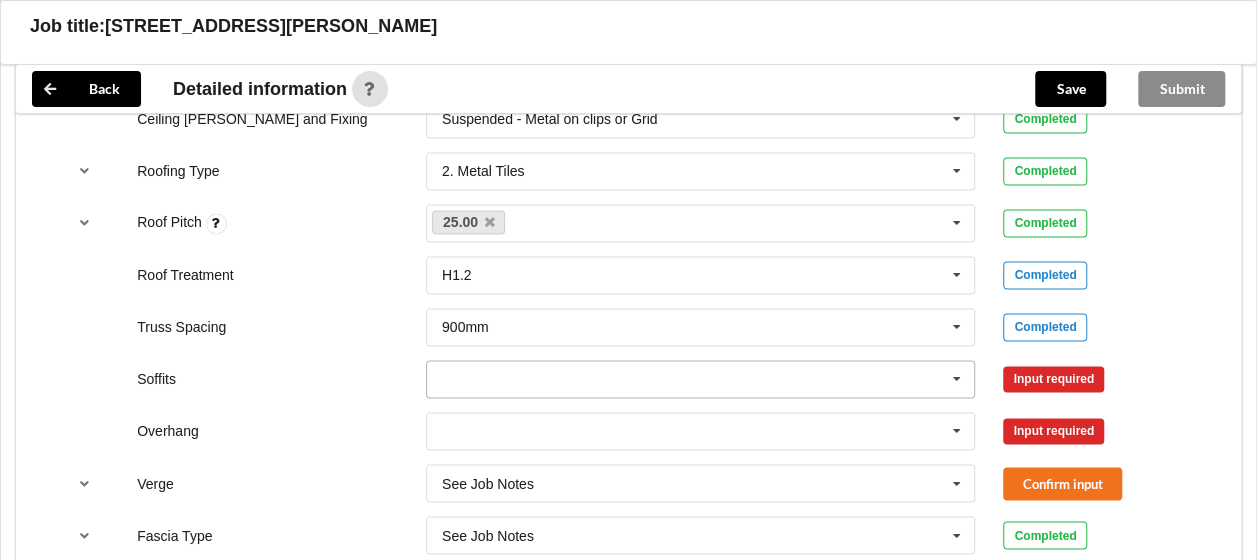 click at bounding box center [957, 379] 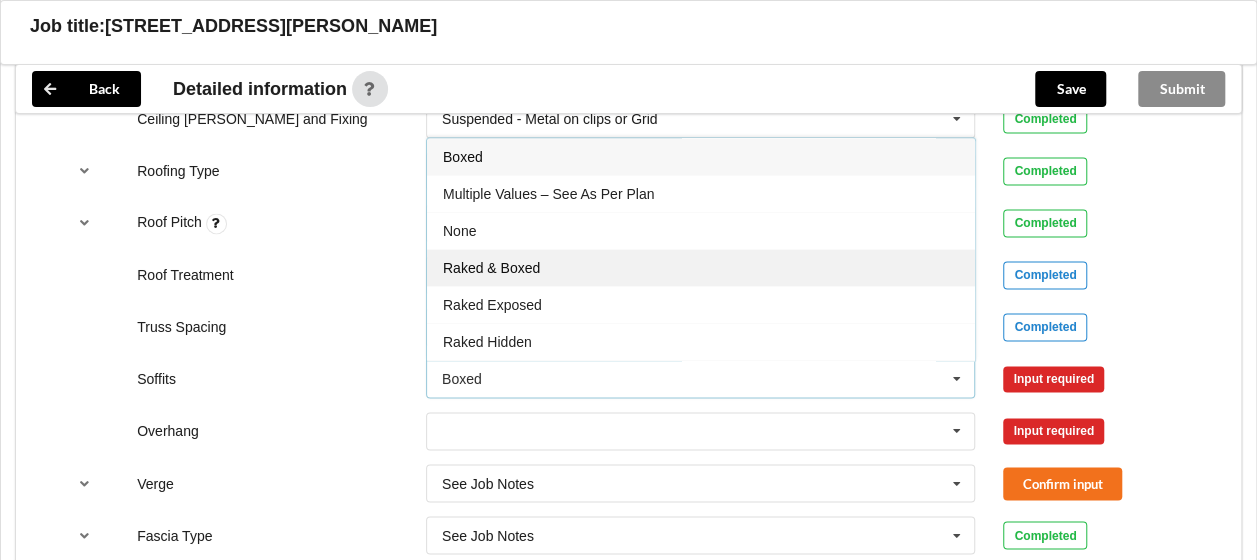 click on "Raked & Boxed" at bounding box center (701, 267) 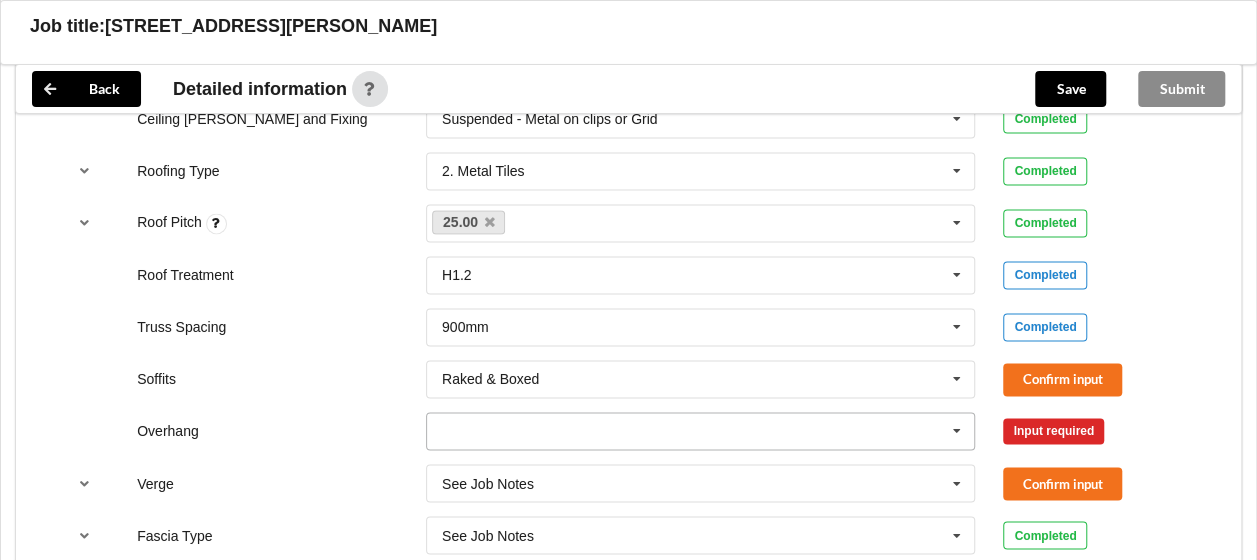 click at bounding box center (957, 431) 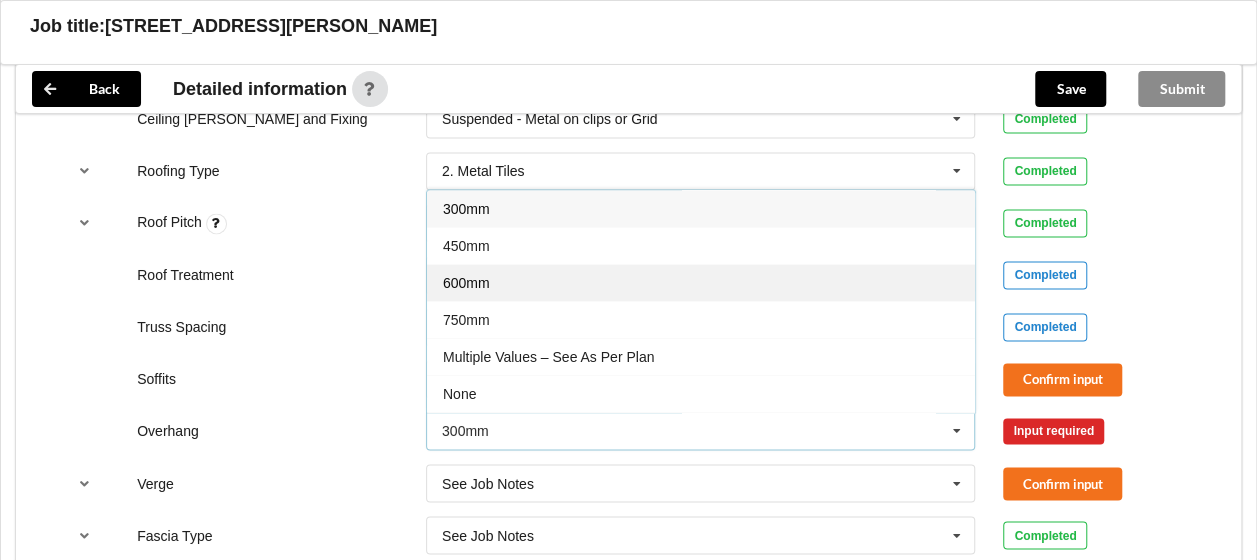 click on "600mm" at bounding box center (701, 282) 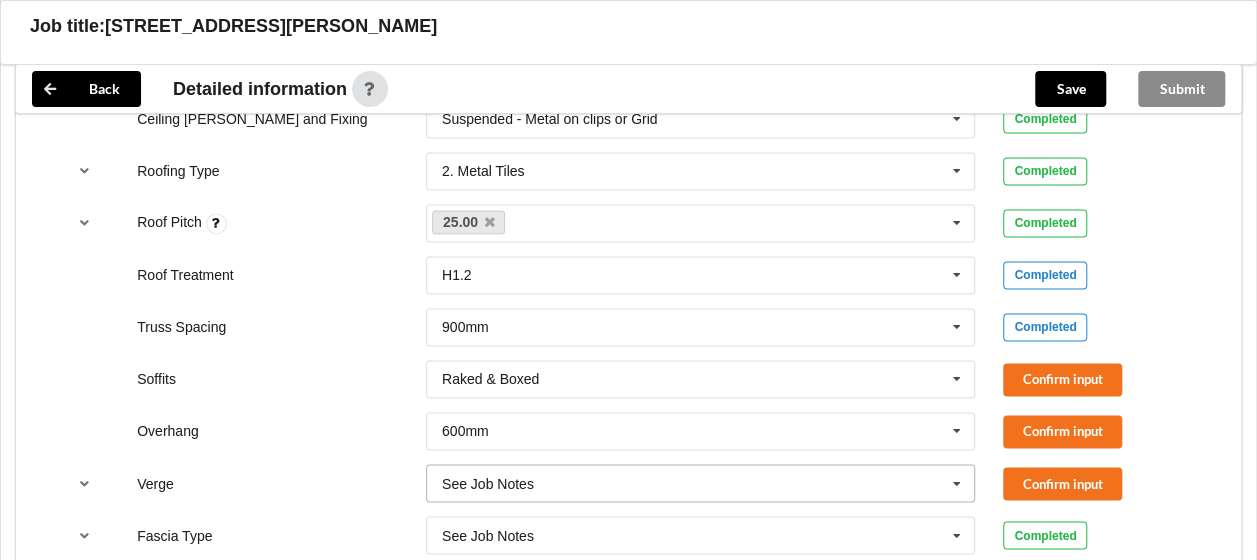 click at bounding box center [957, 483] 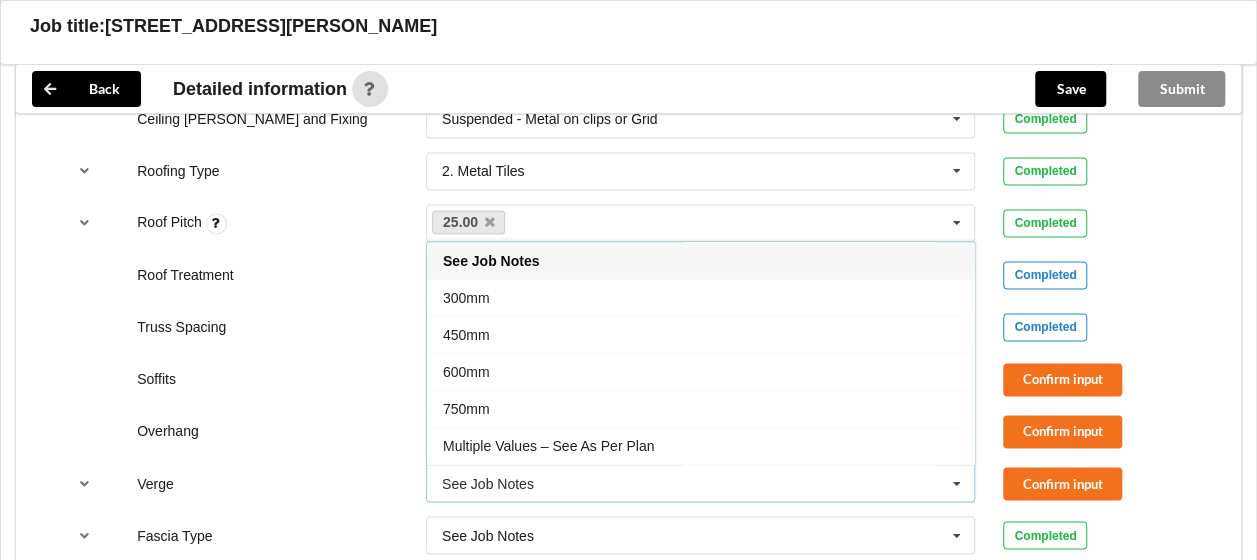click on "450mm" at bounding box center [701, 334] 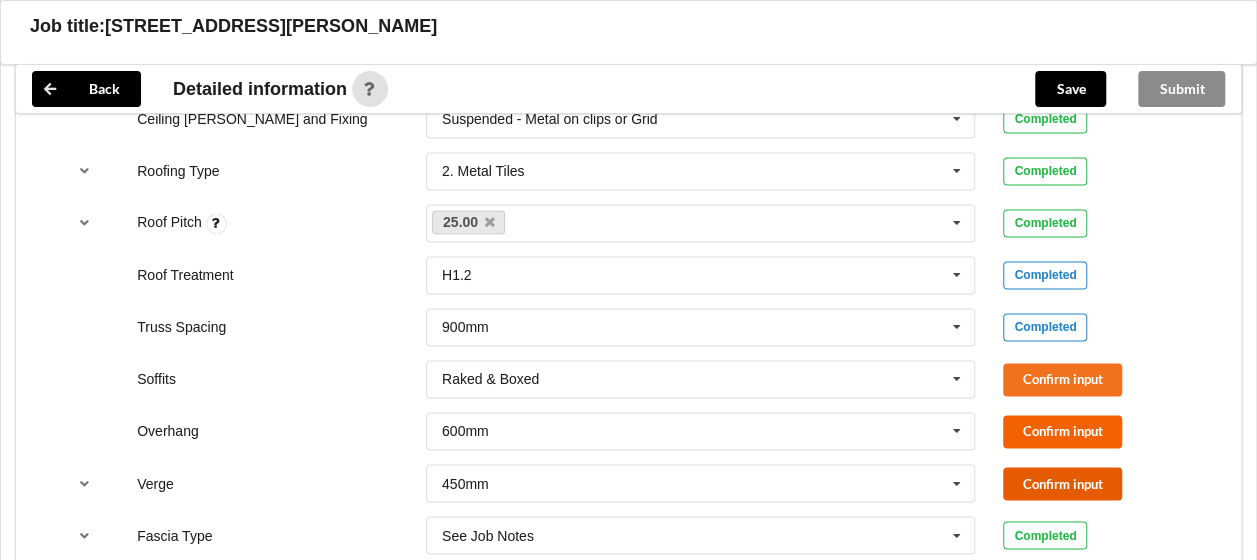 drag, startPoint x: 1021, startPoint y: 472, endPoint x: 1032, endPoint y: 413, distance: 60.016663 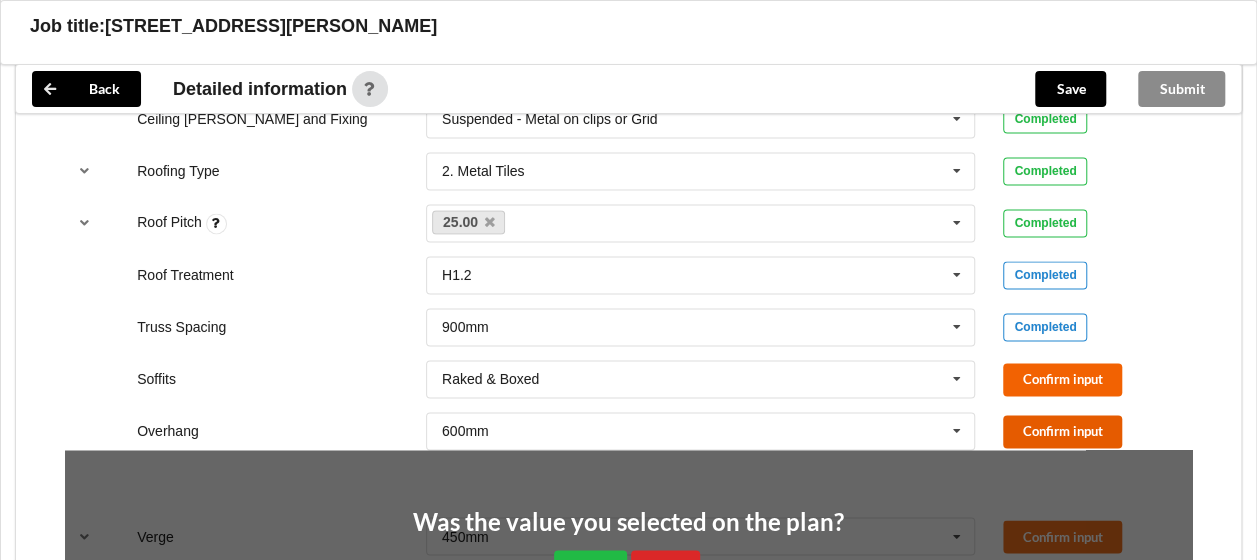 drag, startPoint x: 1032, startPoint y: 412, endPoint x: 1018, endPoint y: 378, distance: 36.769554 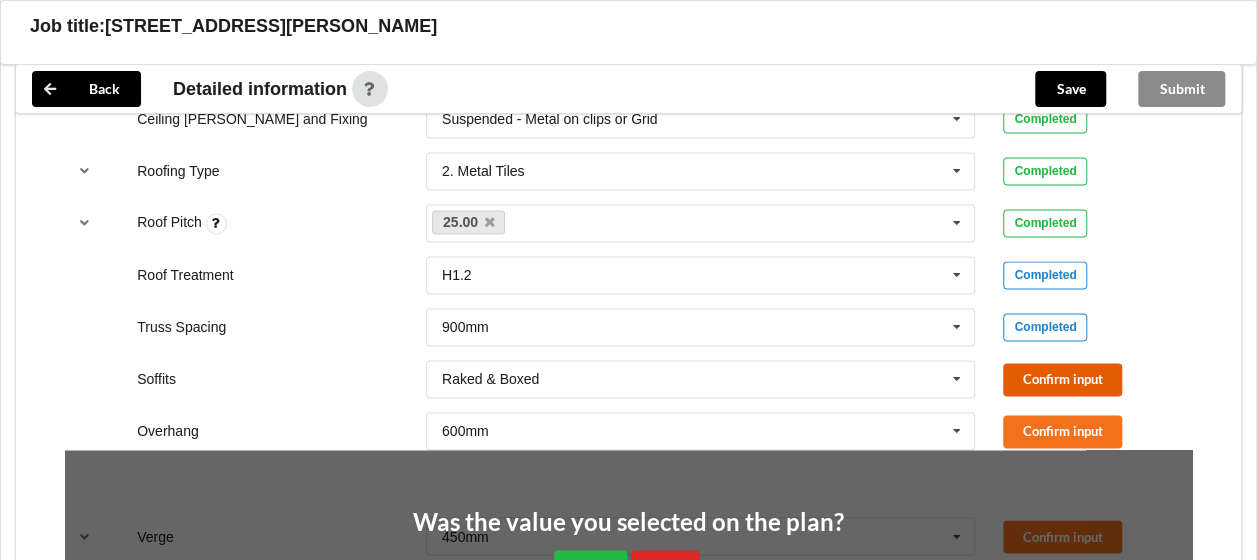 click on "Confirm input" at bounding box center [1062, 379] 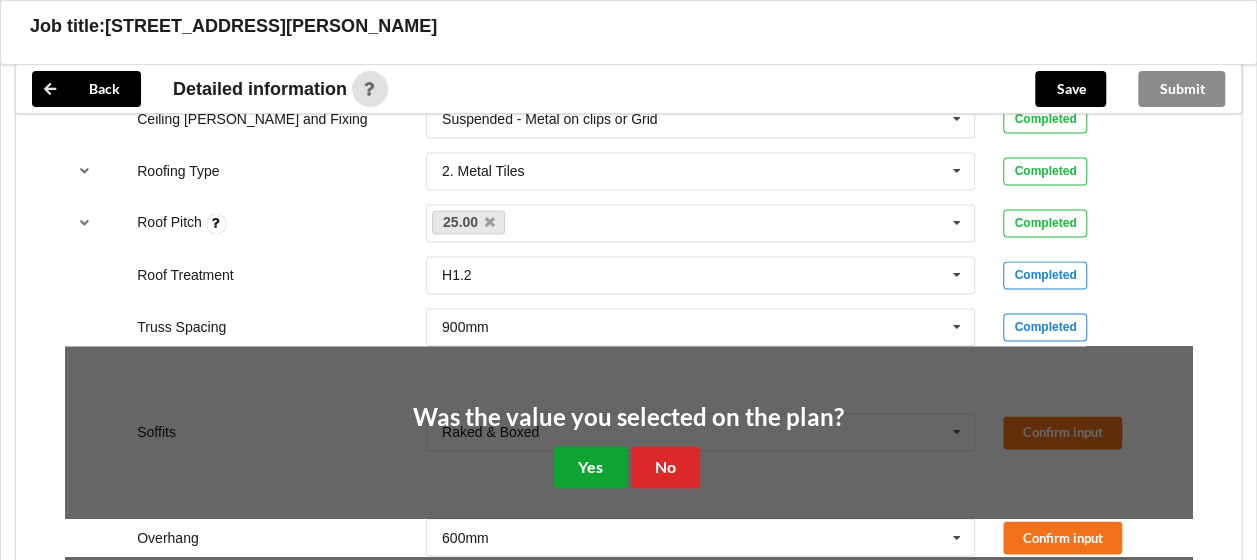 drag, startPoint x: 608, startPoint y: 455, endPoint x: 987, endPoint y: 414, distance: 381.21124 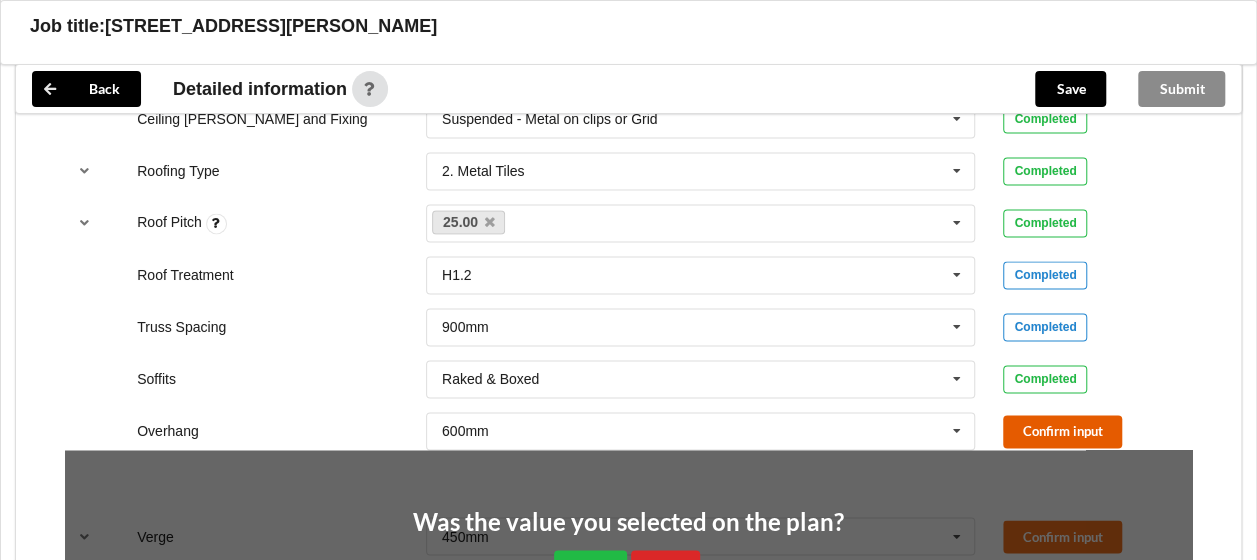 click on "Confirm input" at bounding box center [1062, 431] 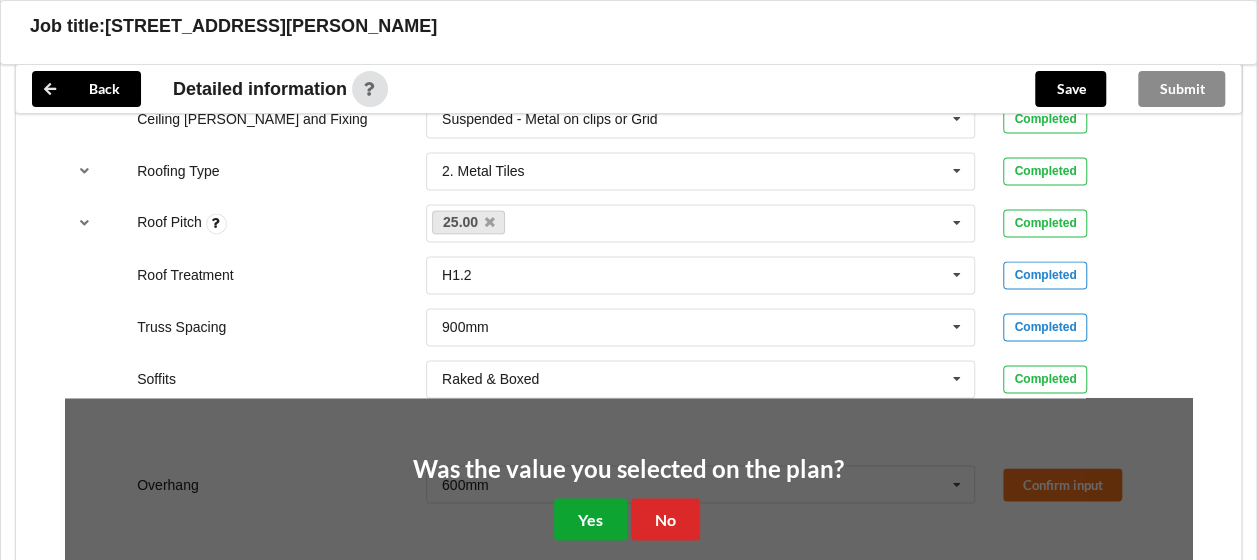 click on "Yes" at bounding box center (590, 518) 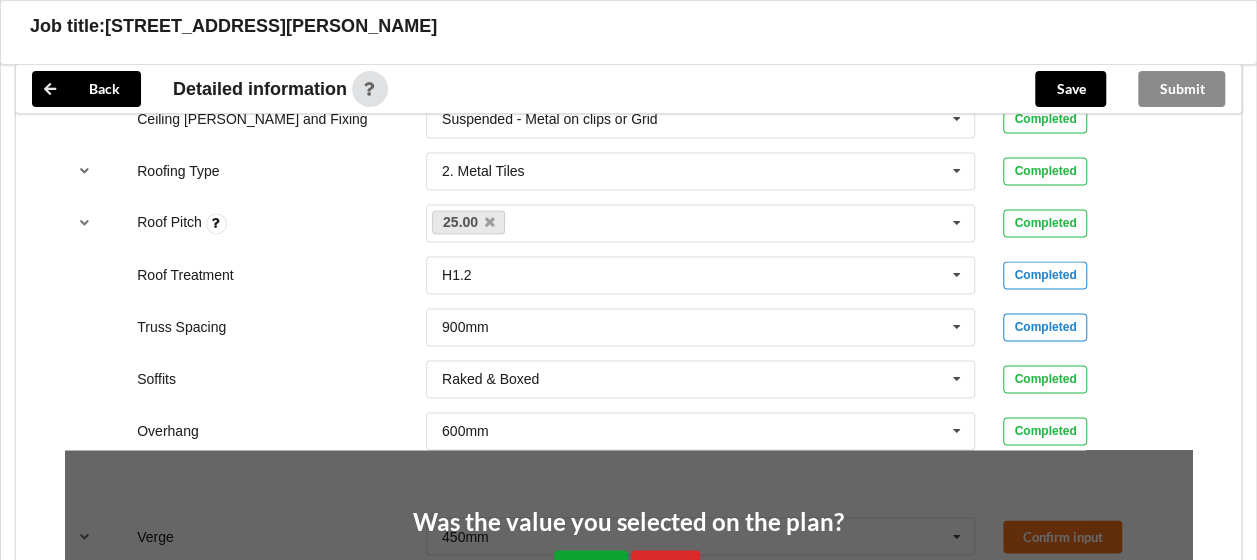 click on "Yes" at bounding box center (590, 570) 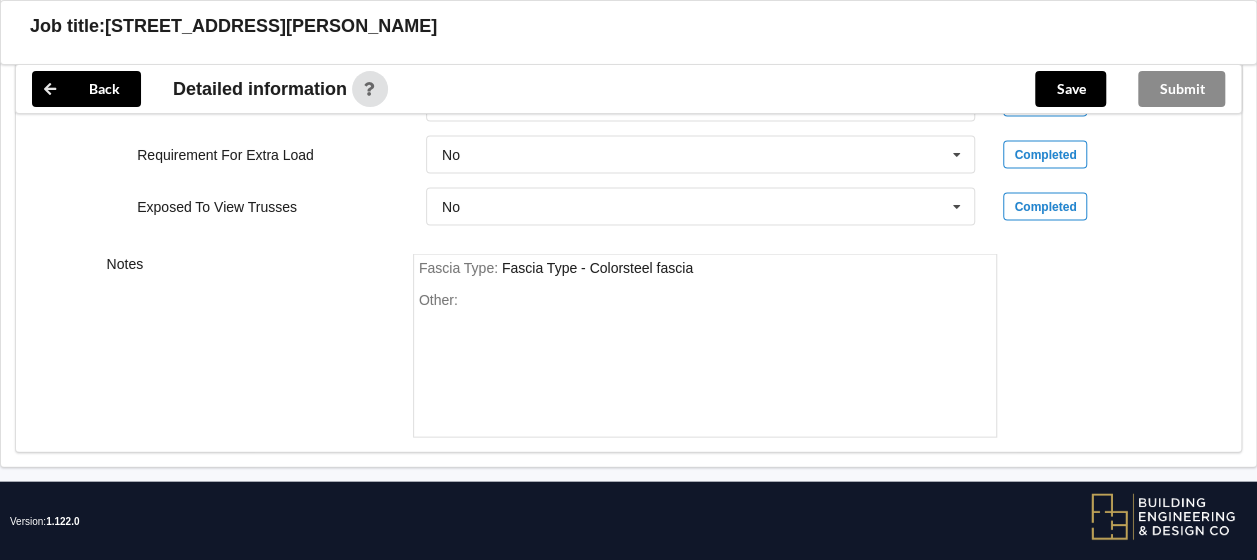 scroll, scrollTop: 2004, scrollLeft: 0, axis: vertical 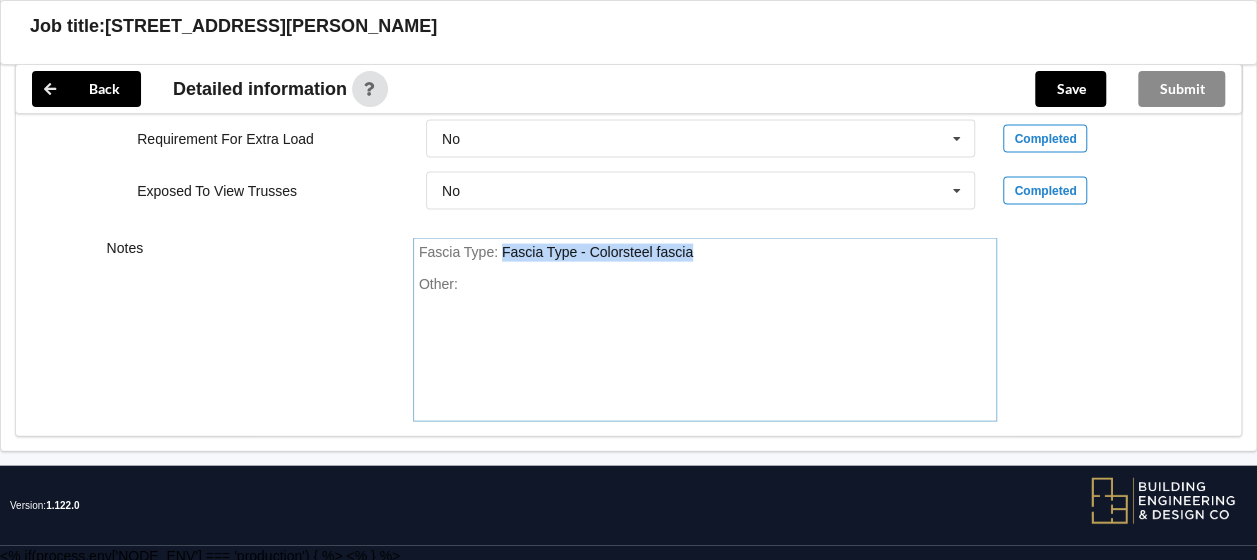 drag, startPoint x: 765, startPoint y: 241, endPoint x: 366, endPoint y: 250, distance: 399.1015 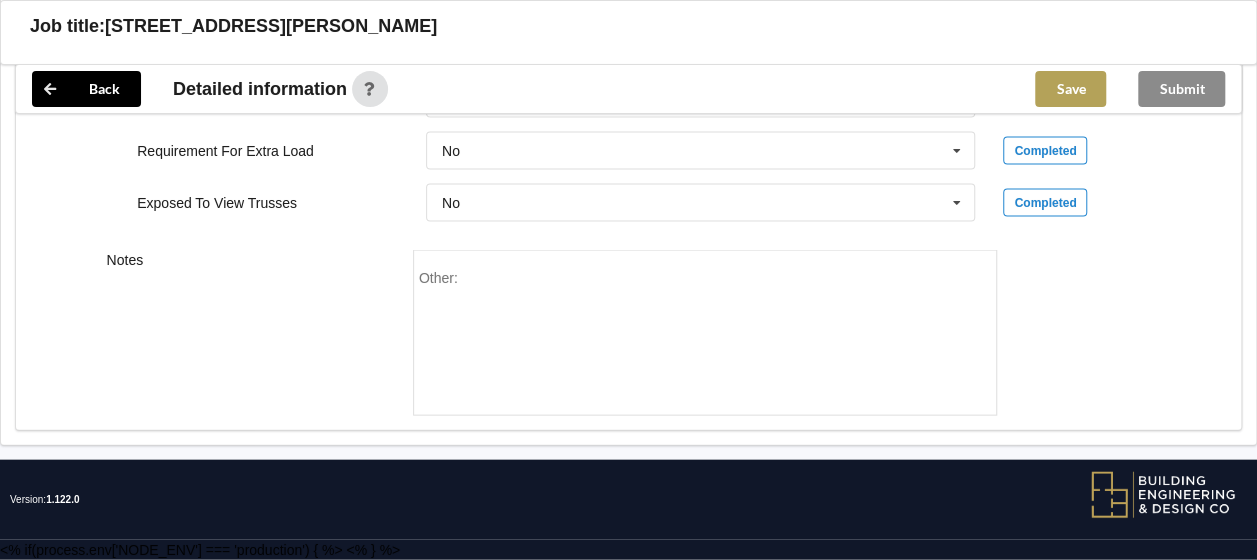click on "Save" at bounding box center [1070, 89] 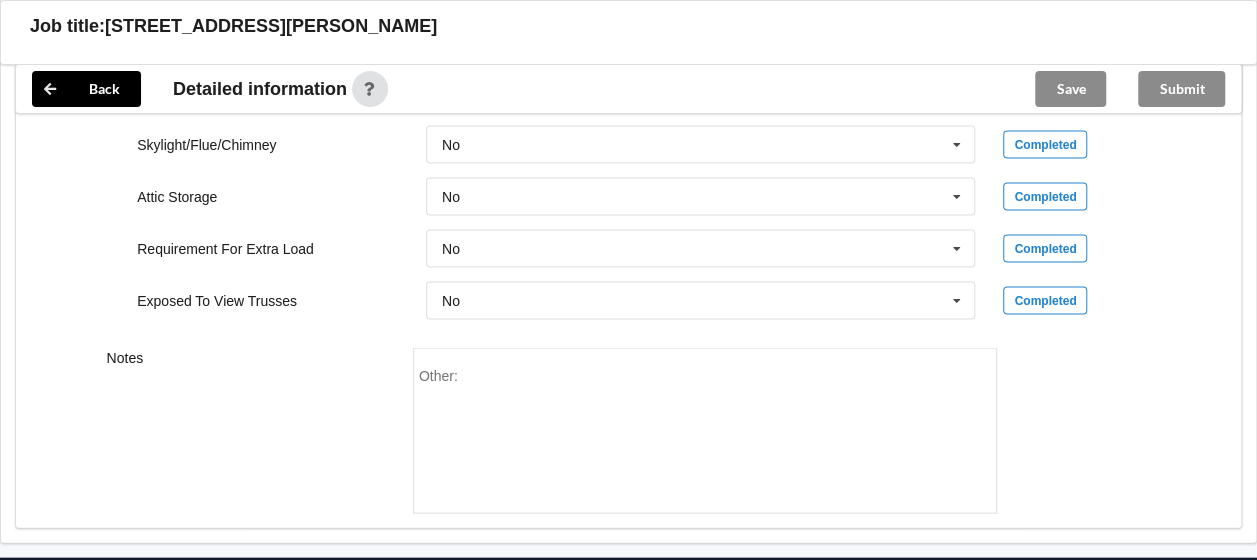 click on "Submit" at bounding box center (1181, 89) 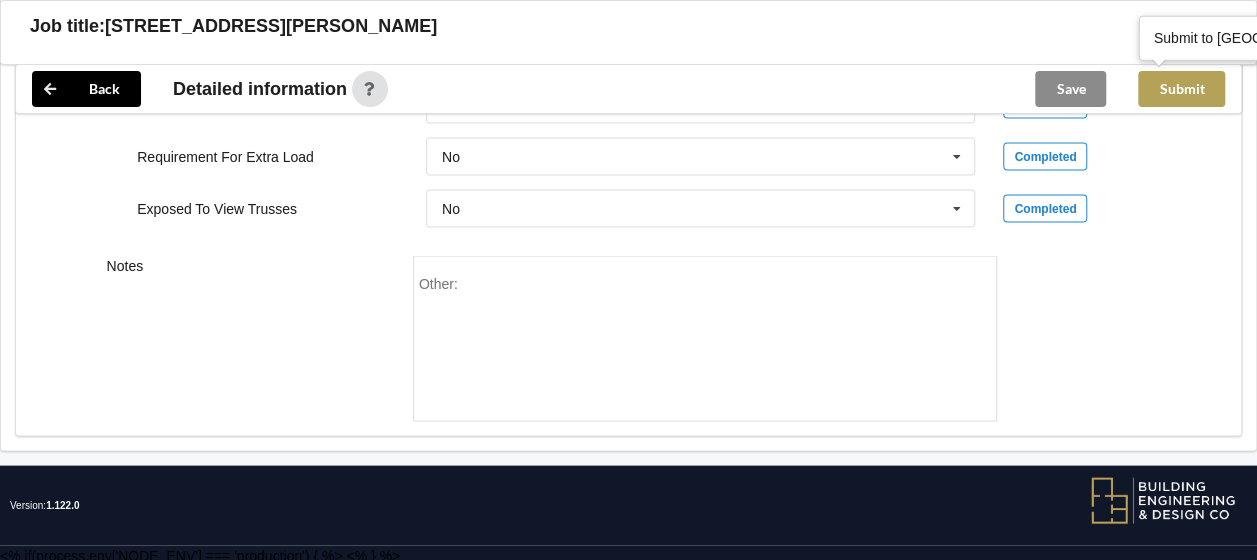 click on "Submit" at bounding box center (1181, 89) 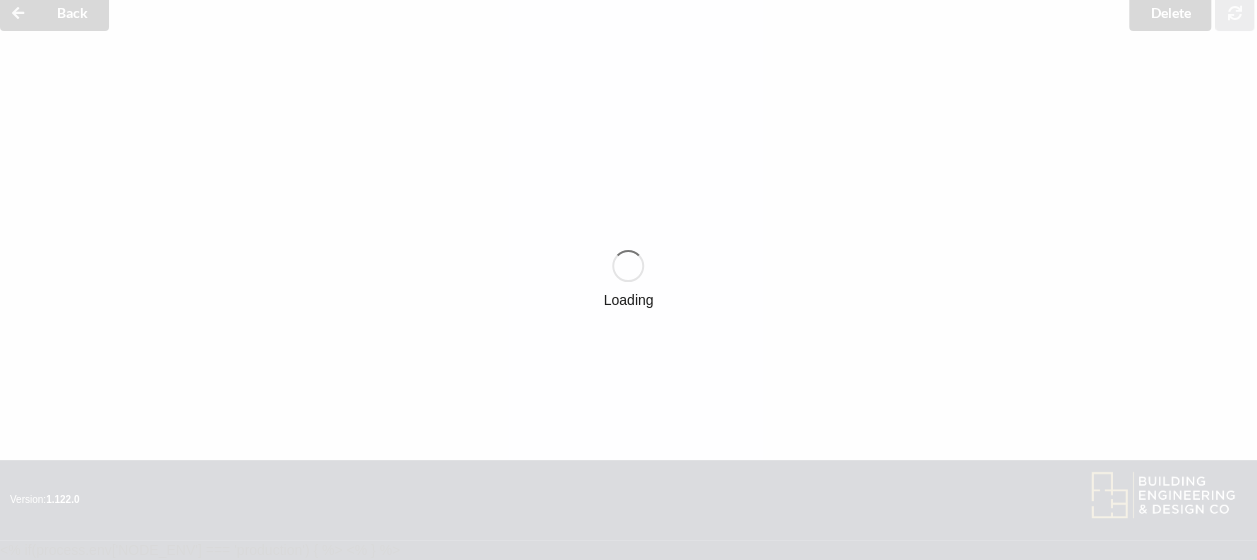 scroll, scrollTop: 1894, scrollLeft: 0, axis: vertical 